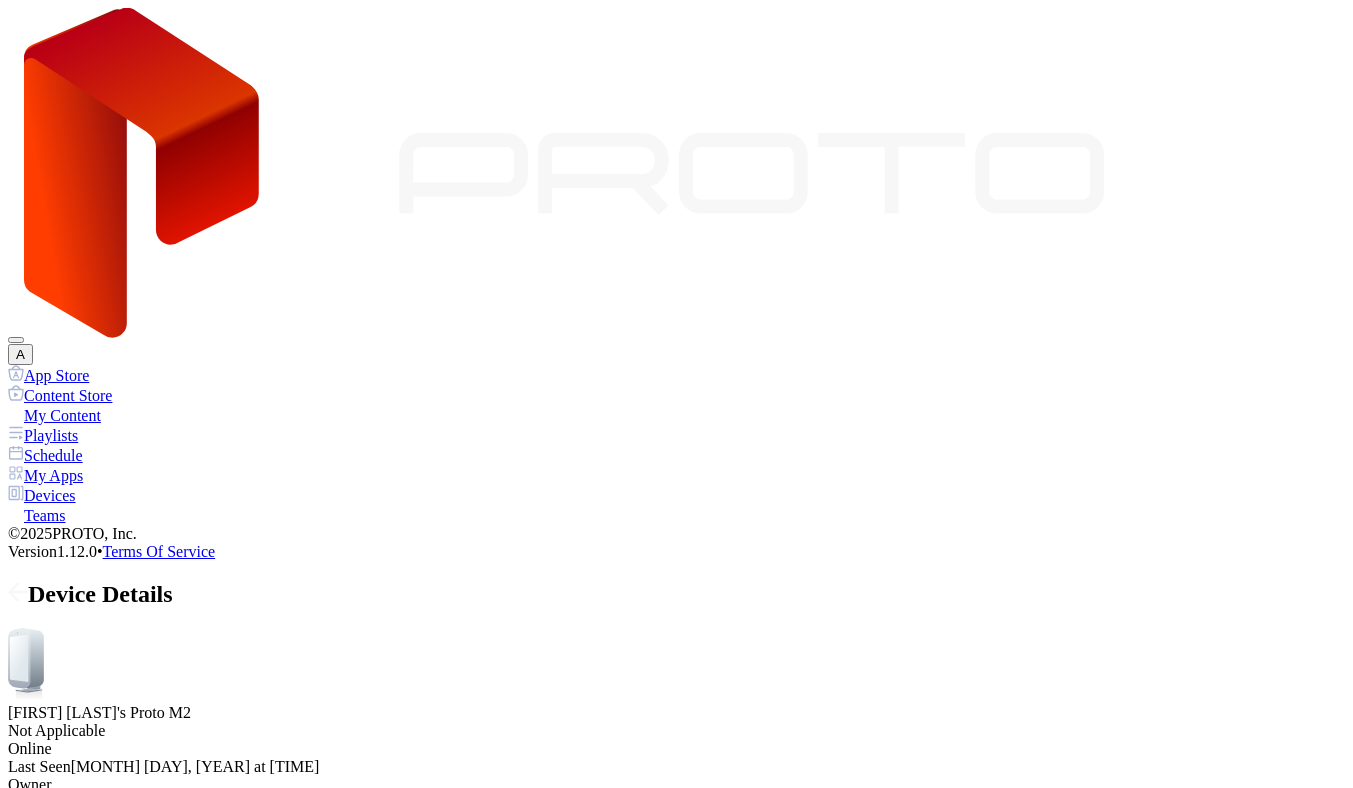 scroll, scrollTop: 0, scrollLeft: 0, axis: both 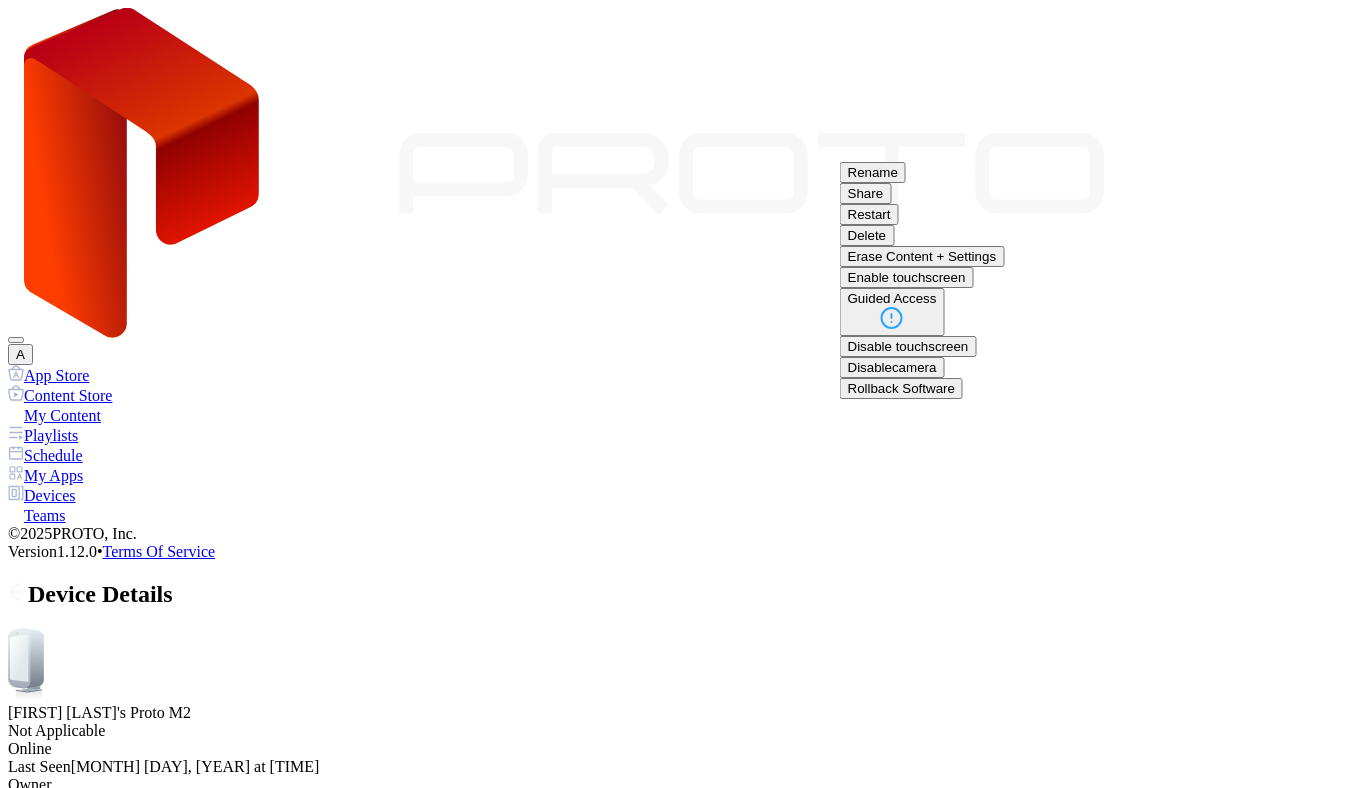 click on "Restart" at bounding box center [873, 172] 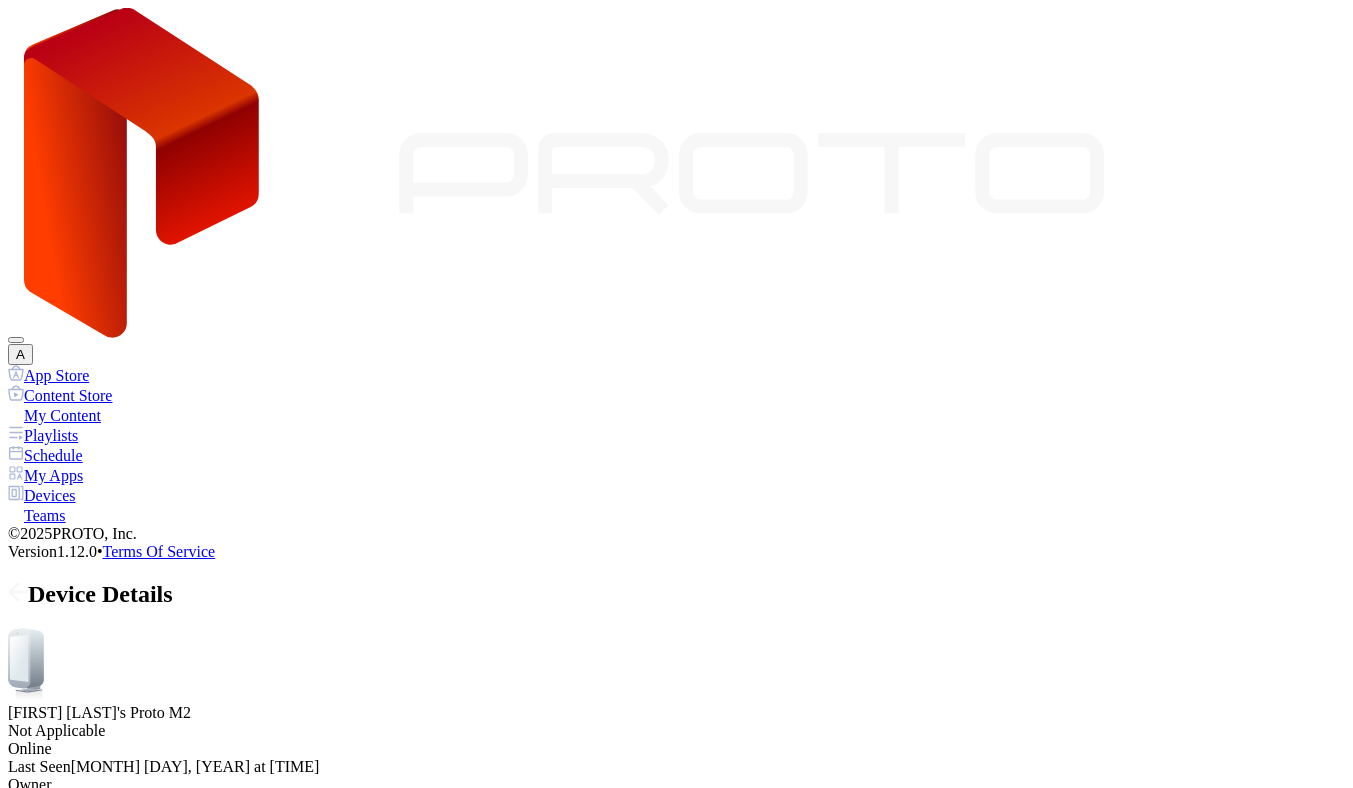click on "Restart" at bounding box center (37, 1160) 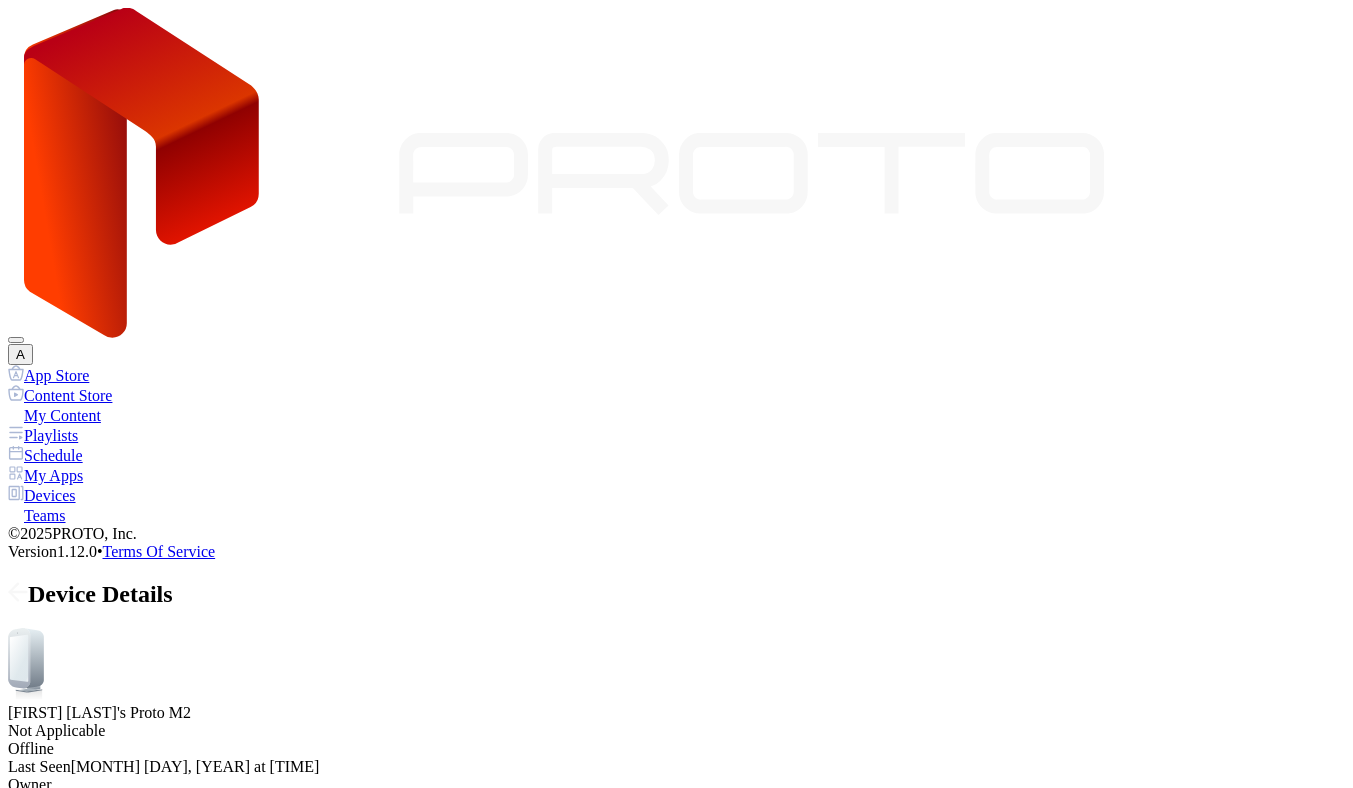 click on "Ok" at bounding box center (24, 1166) 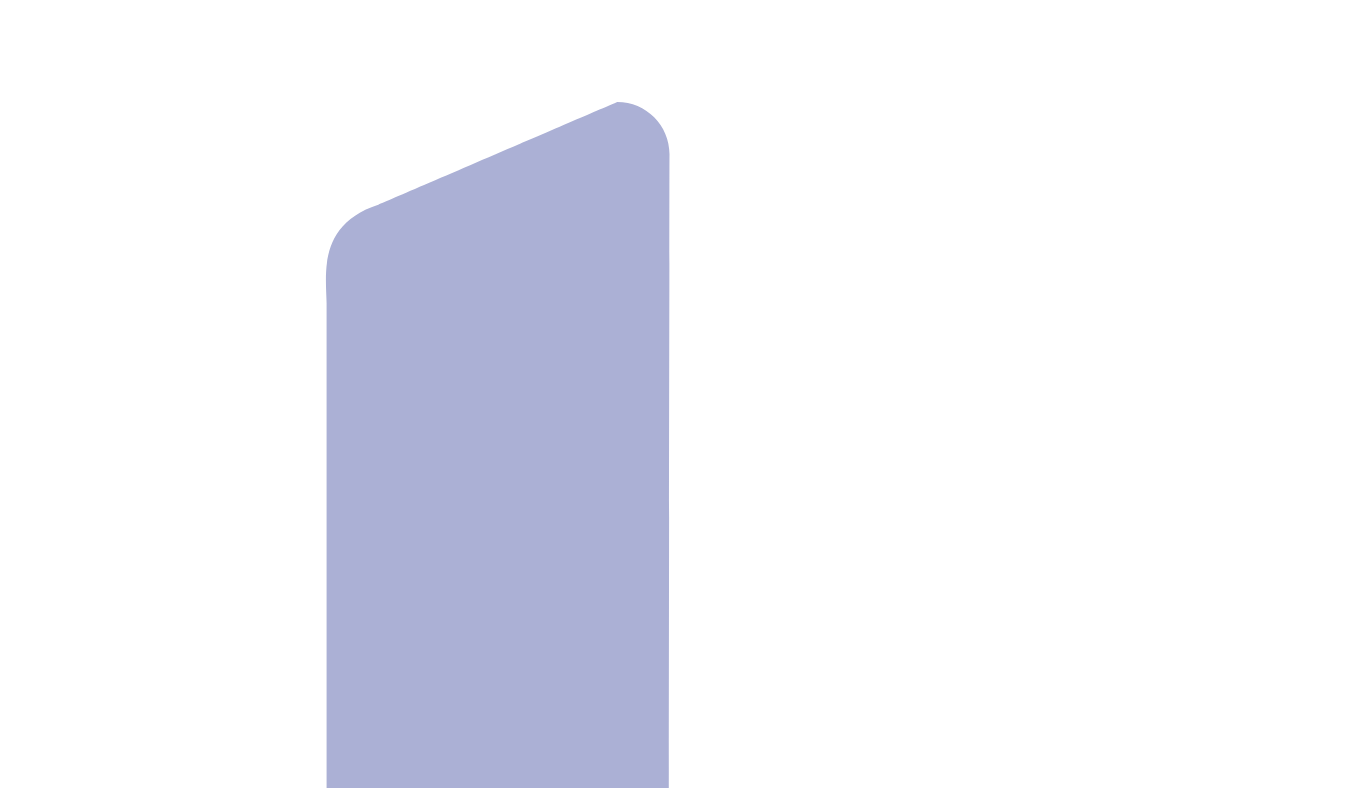 scroll, scrollTop: 0, scrollLeft: 0, axis: both 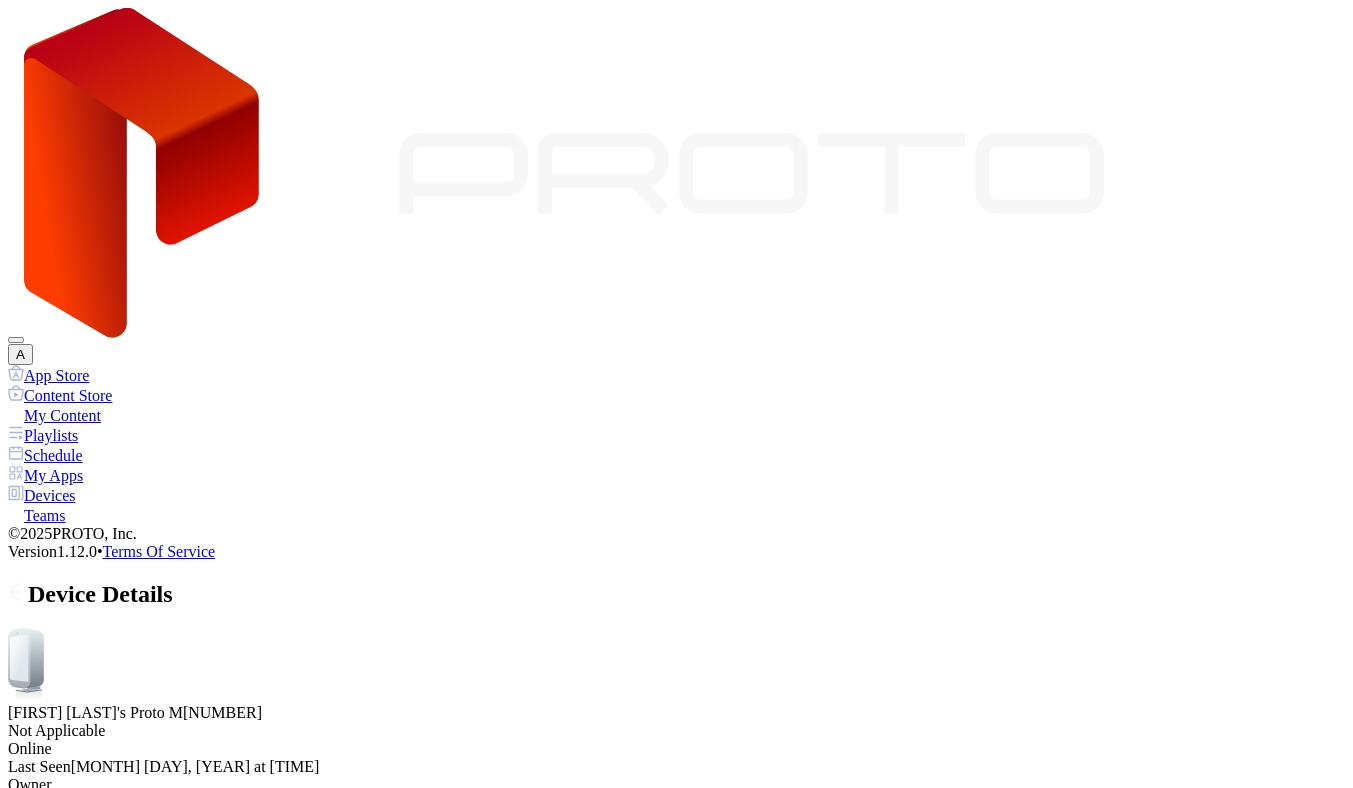 click on "My Content" at bounding box center [676, 415] 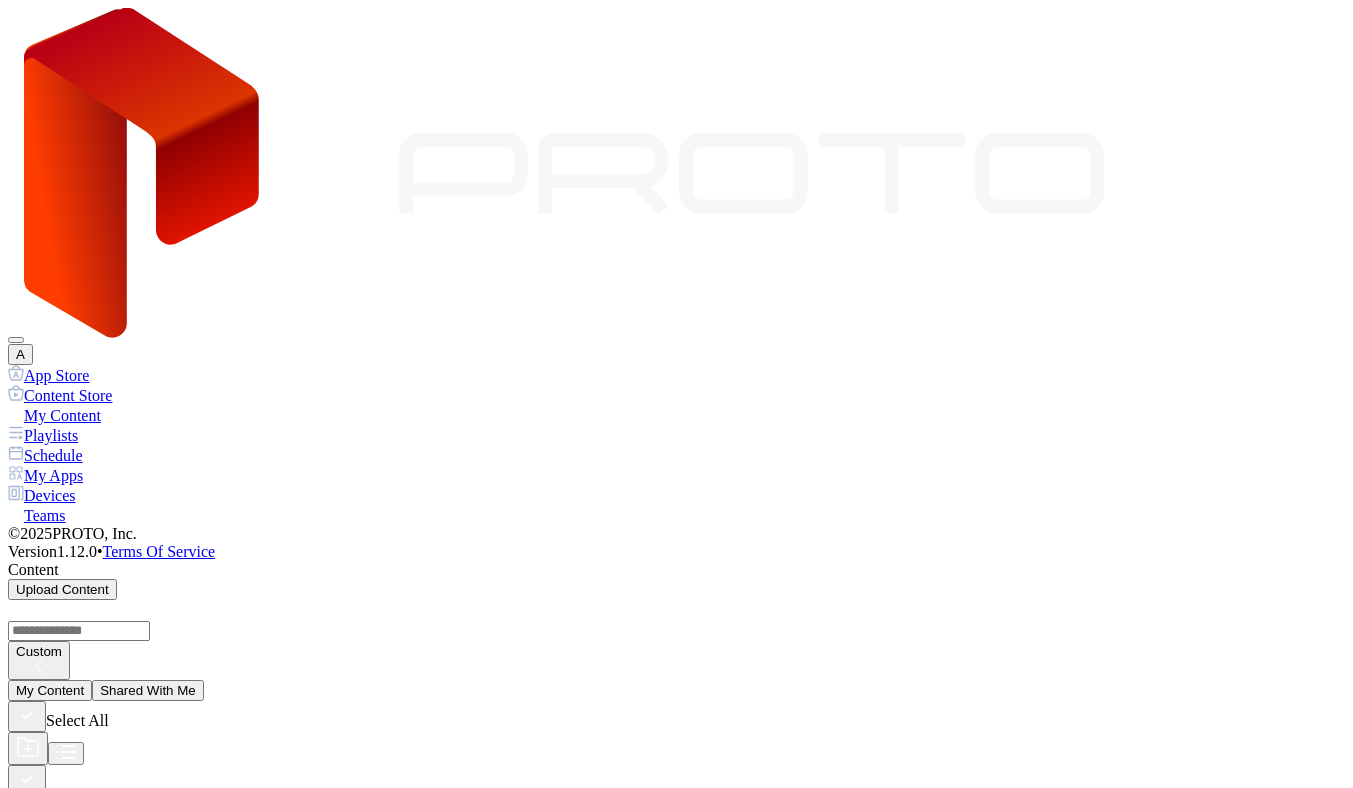 click at bounding box center [27, 779] 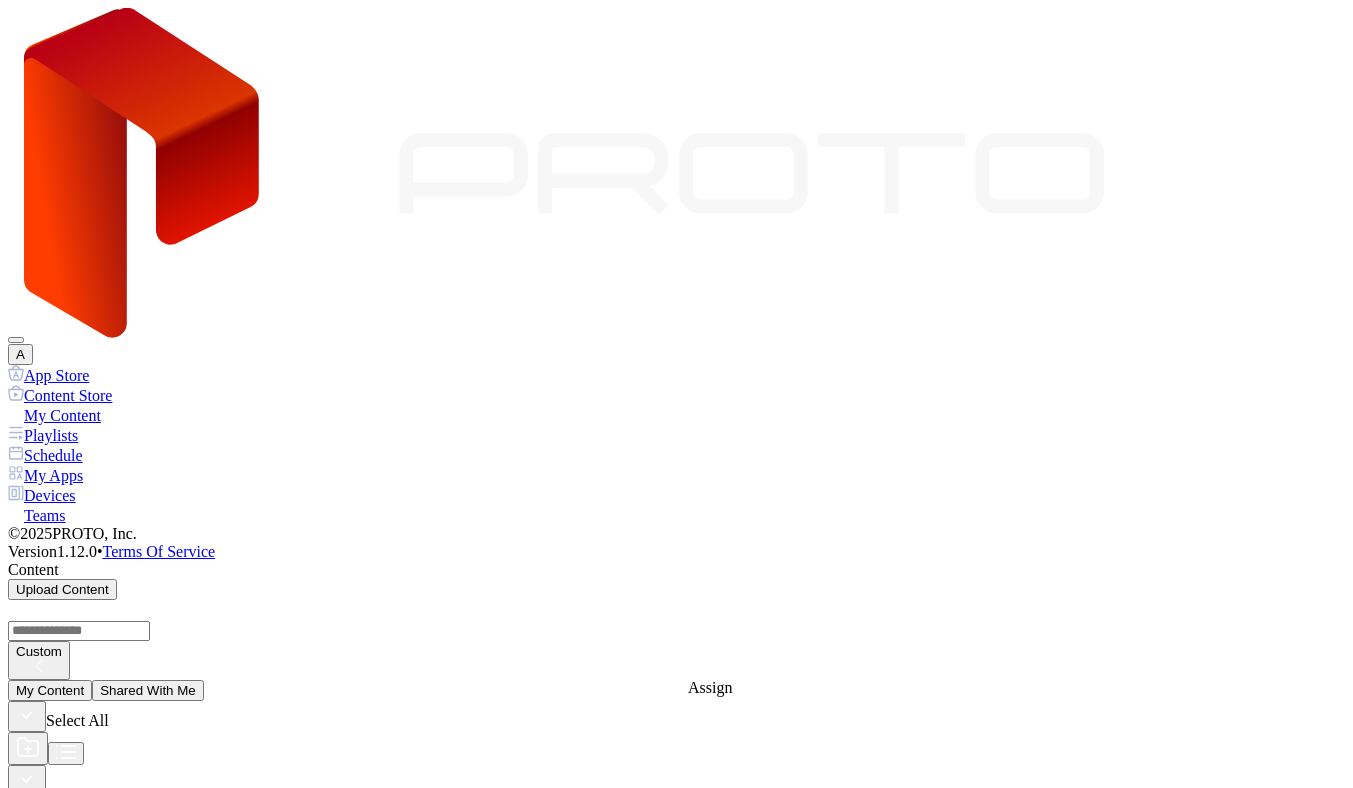 click at bounding box center [28, 6021] 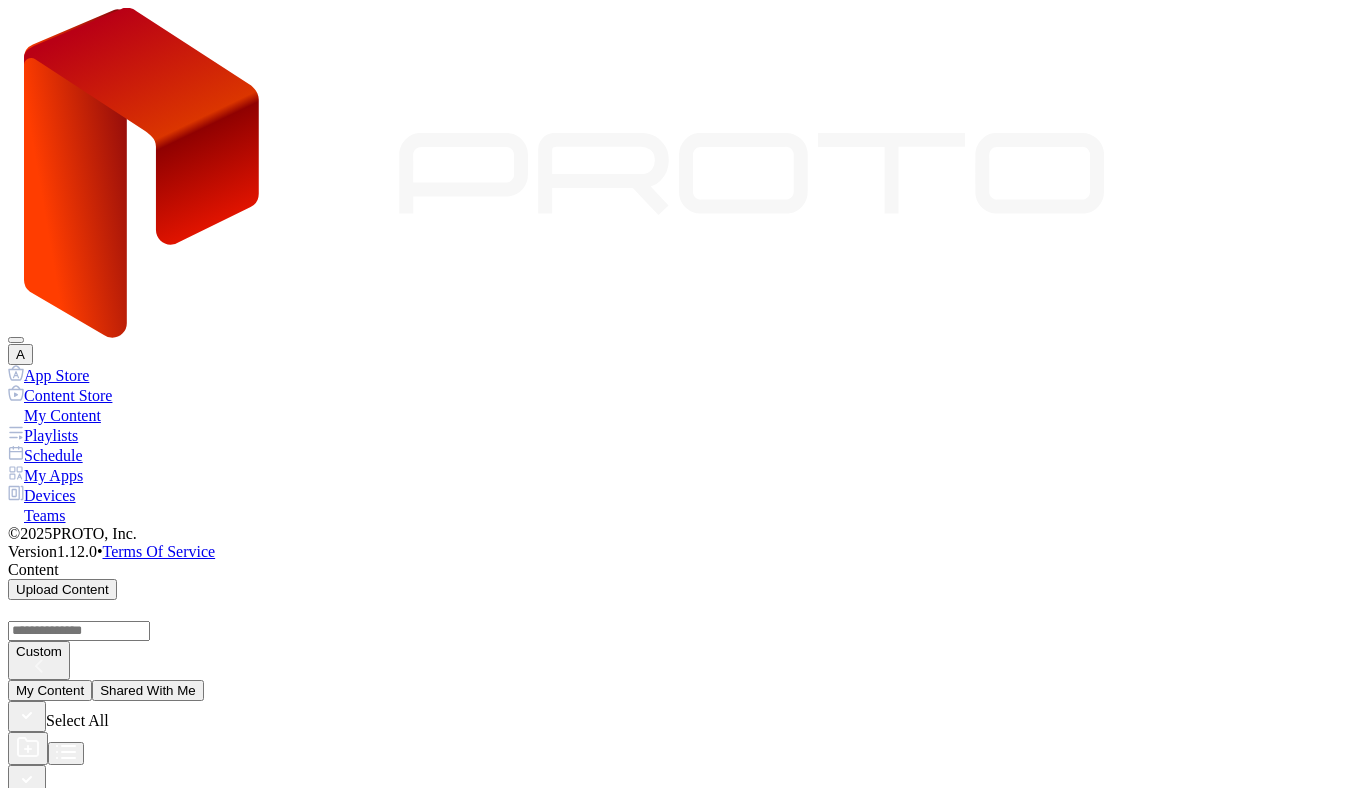 click on "[FIRST] [LAST]'s Proto M[NUMBER]" at bounding box center (676, 6285) 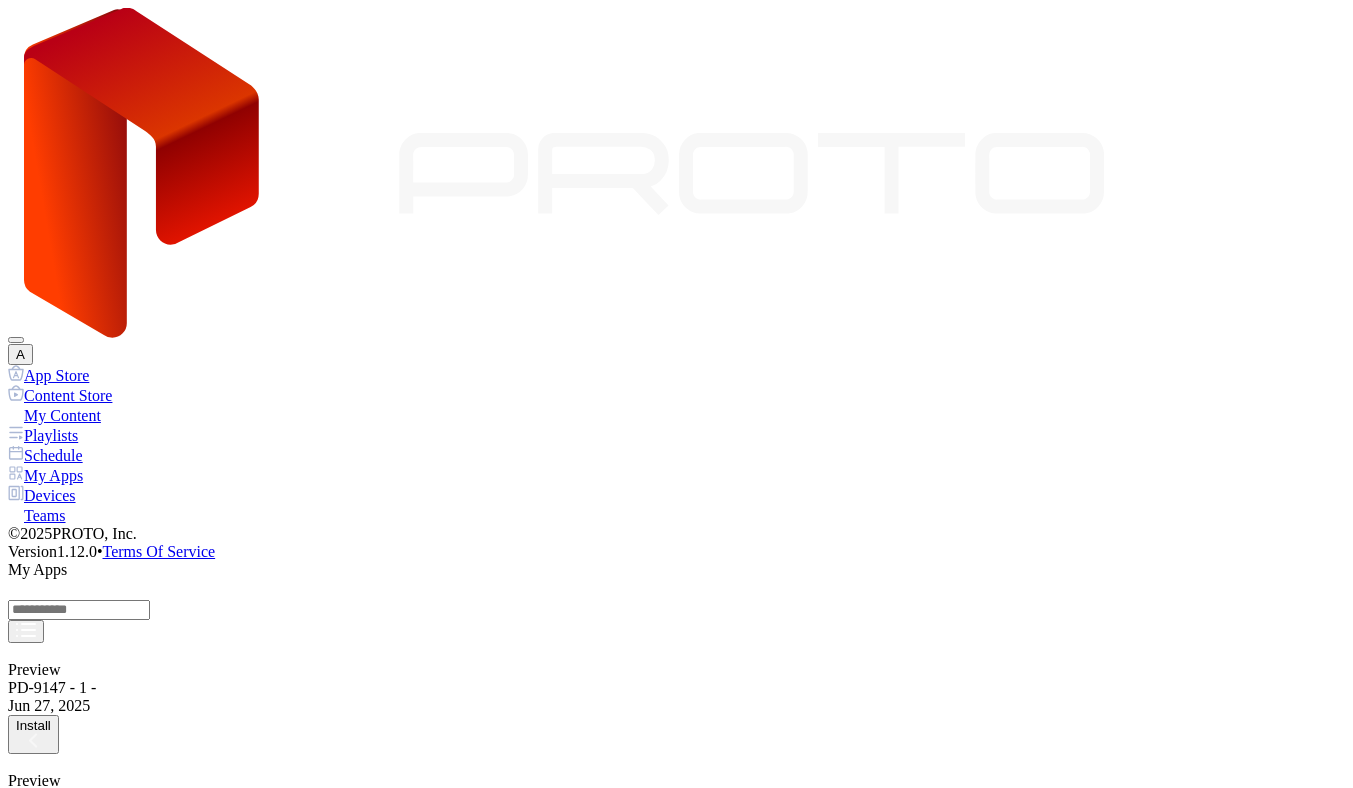click on "Install" at bounding box center (33, 725) 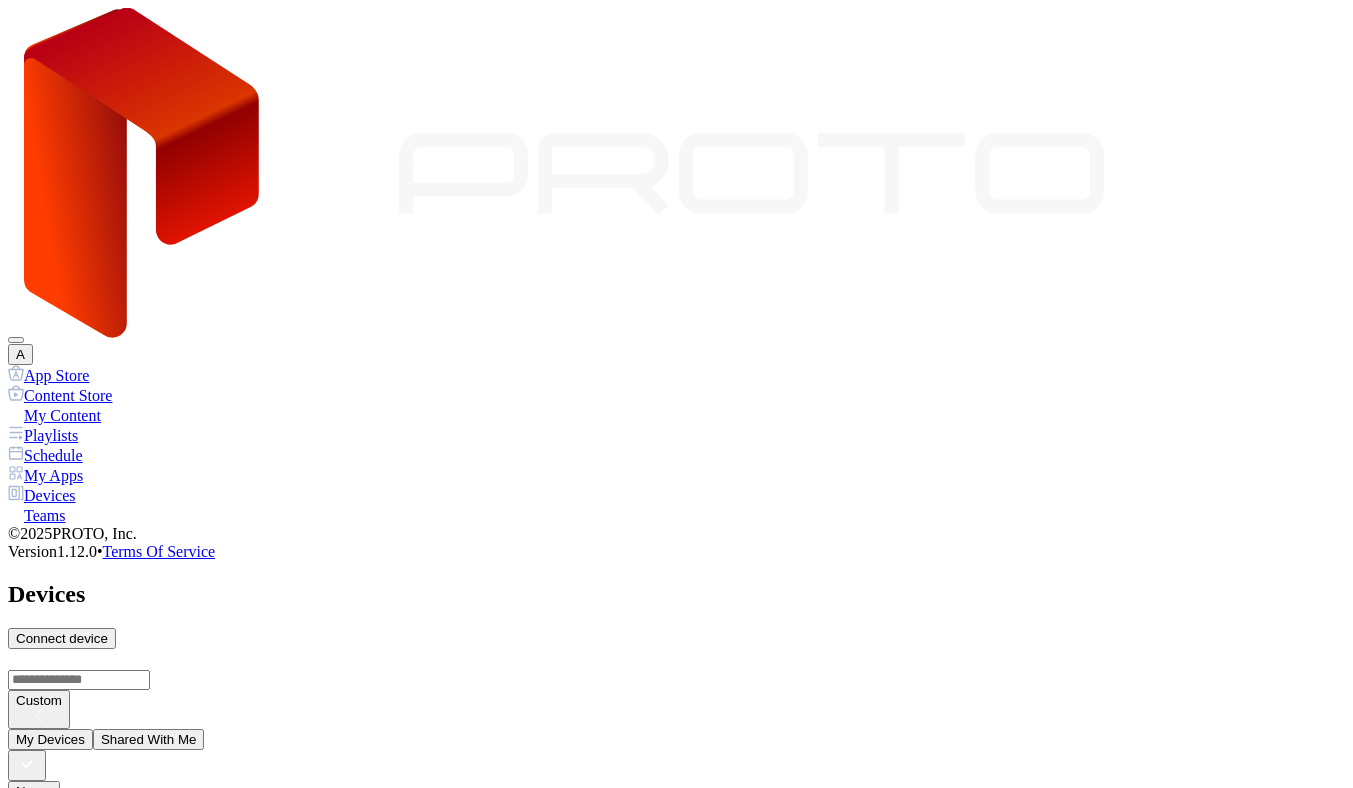 click on "[FIRST] [LAST]'s Proto M[NUMBER]" at bounding box center [676, 939] 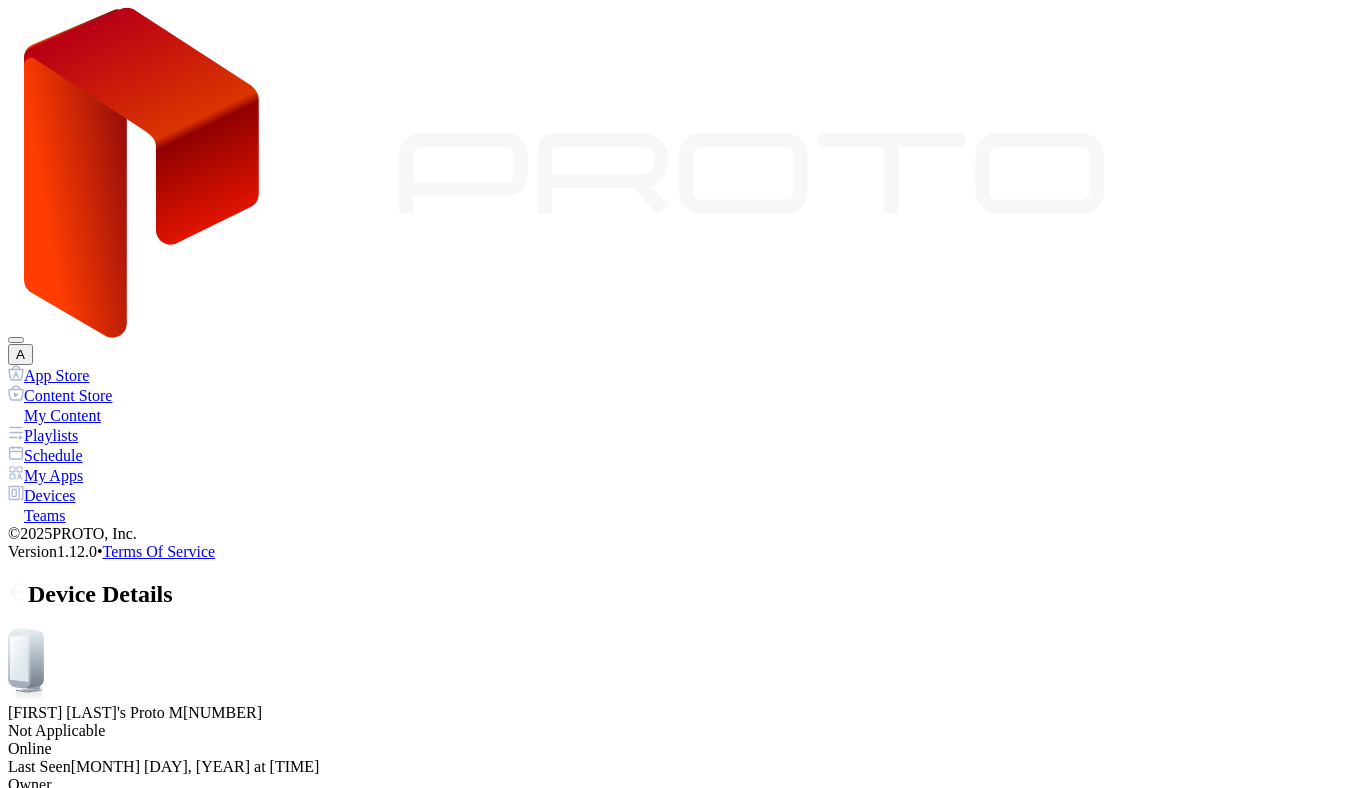 click on "Apps" at bounding box center [159, 837] 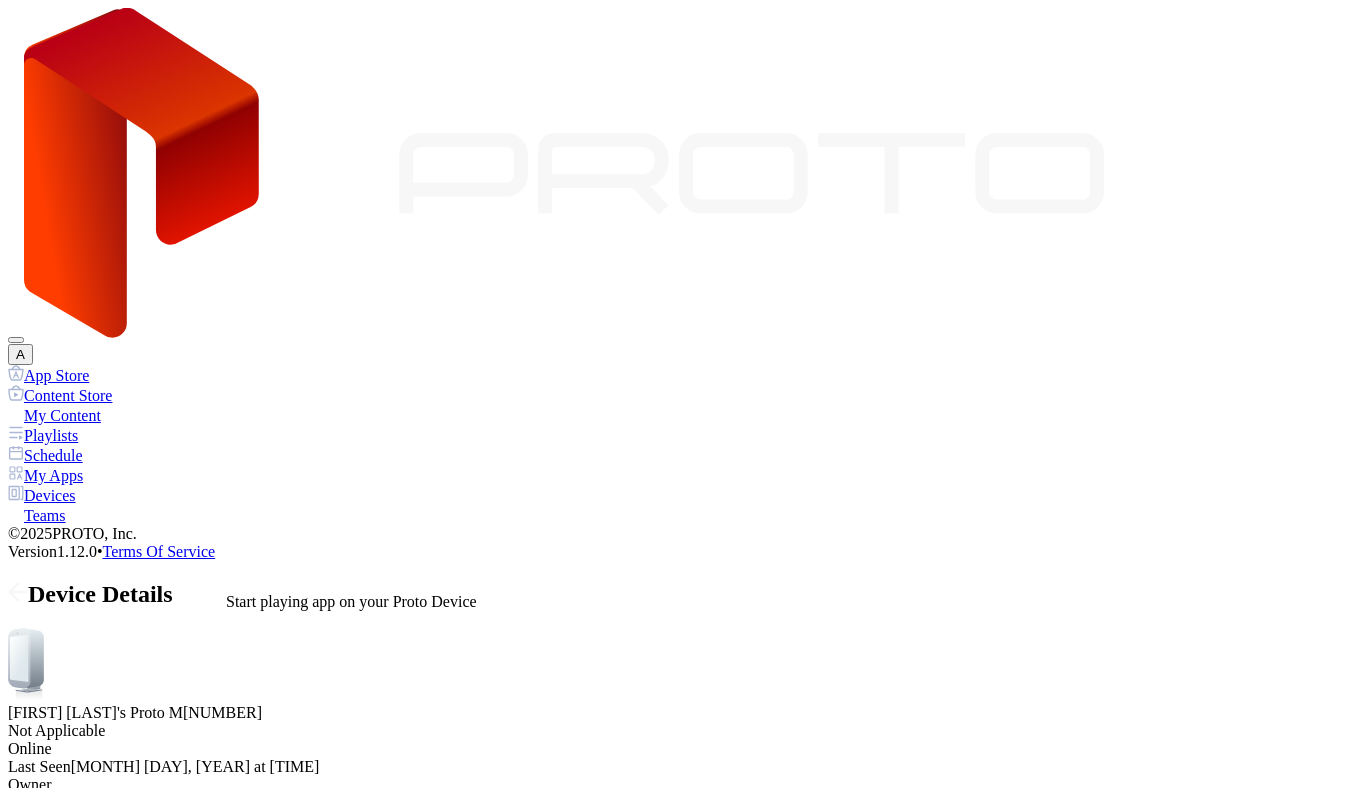 click at bounding box center [16, 944] 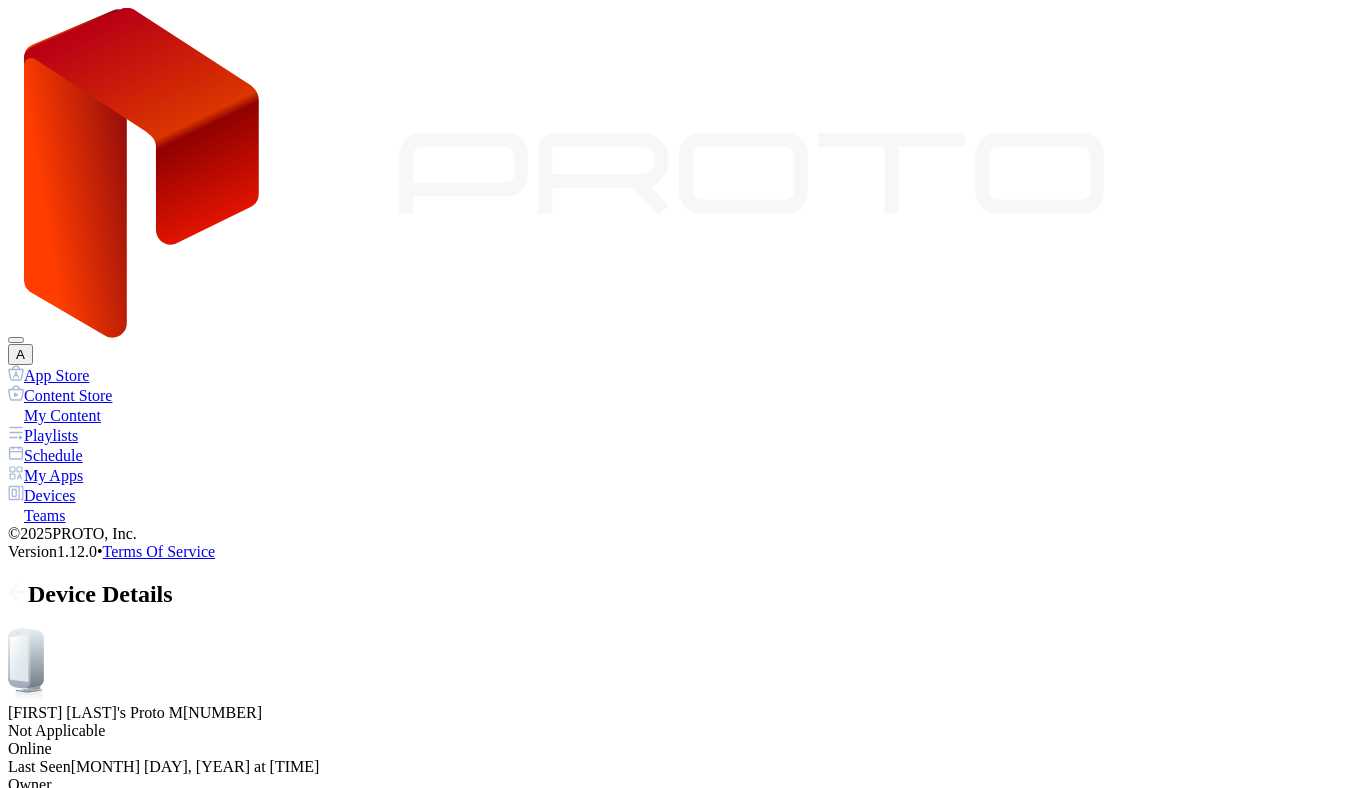 click on "Settings" at bounding box center (201, 837) 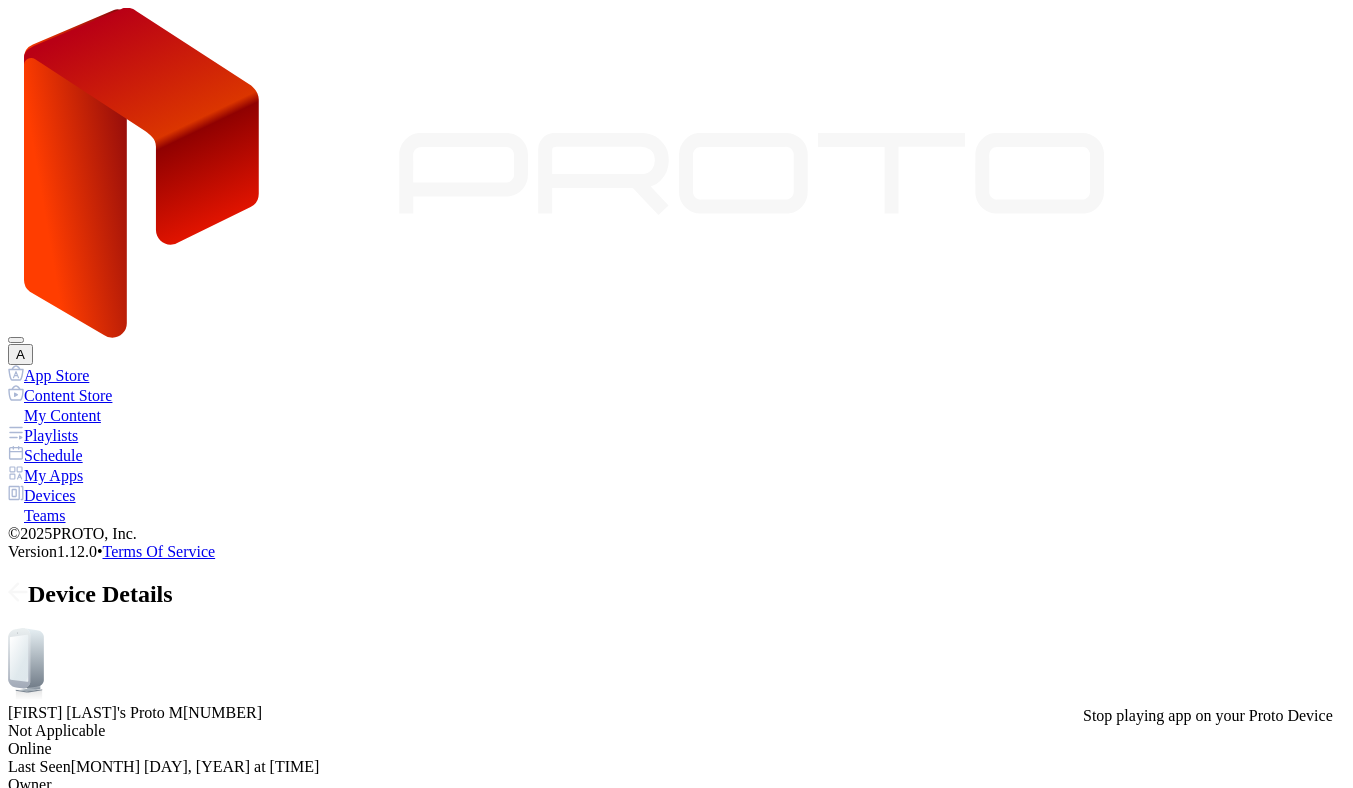 click at bounding box center (28, 1135) 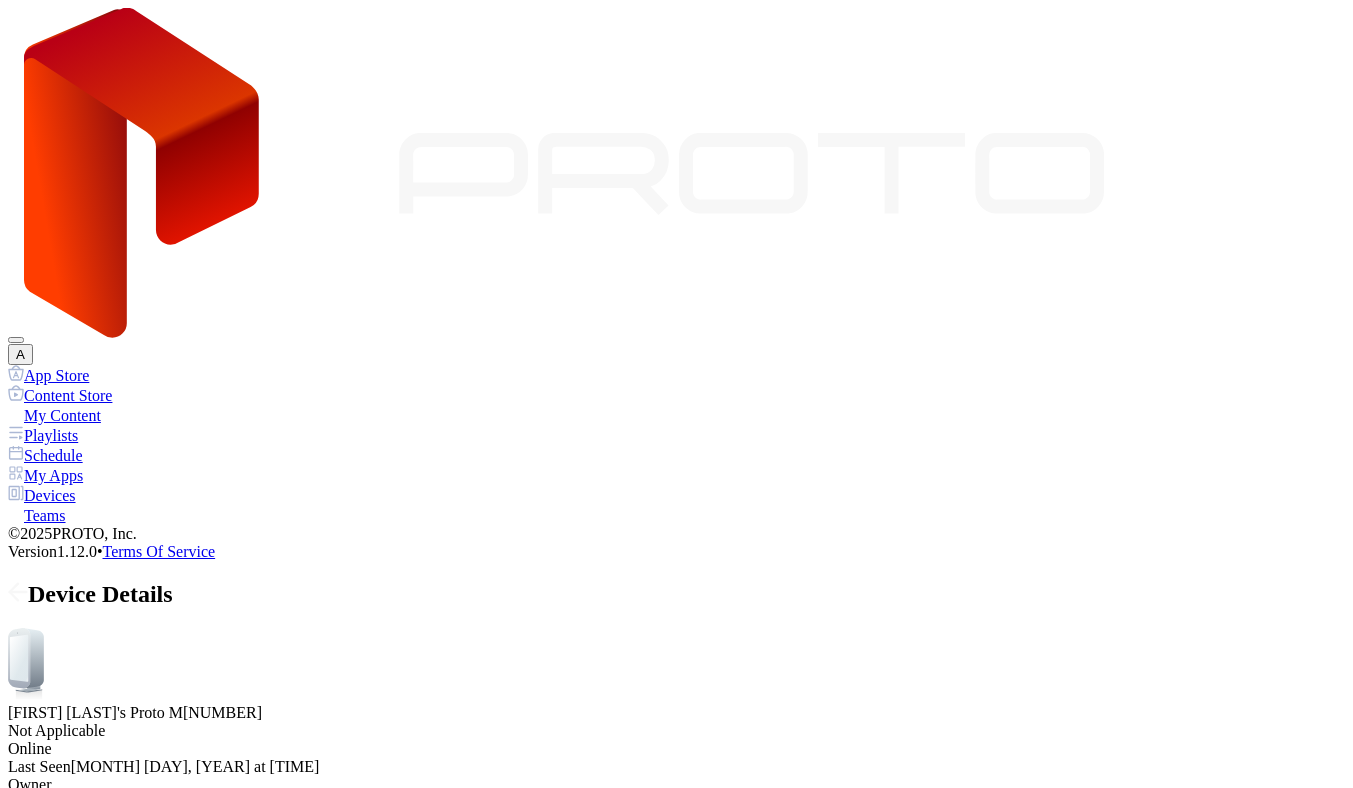 click on "Playlists" at bounding box center (676, 435) 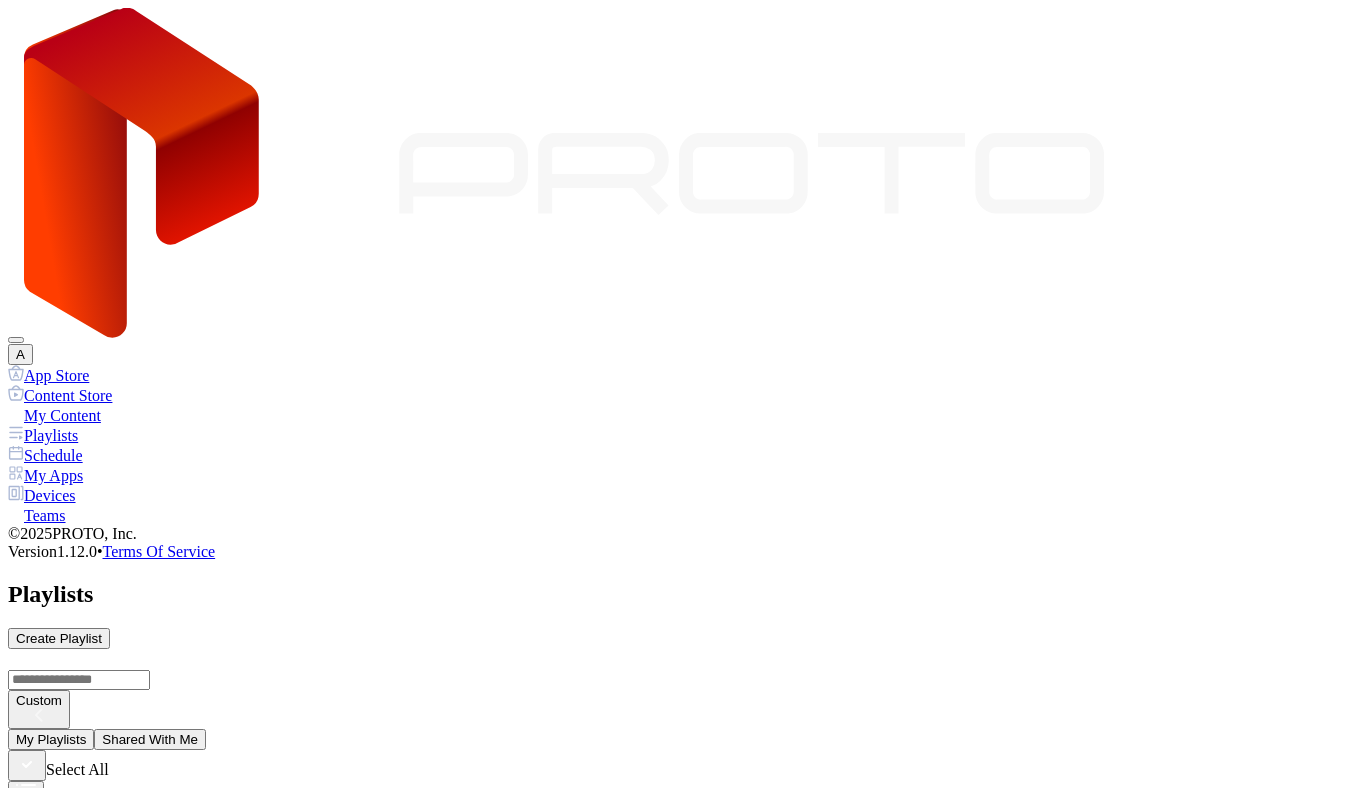 click on "Schedule" at bounding box center [676, 455] 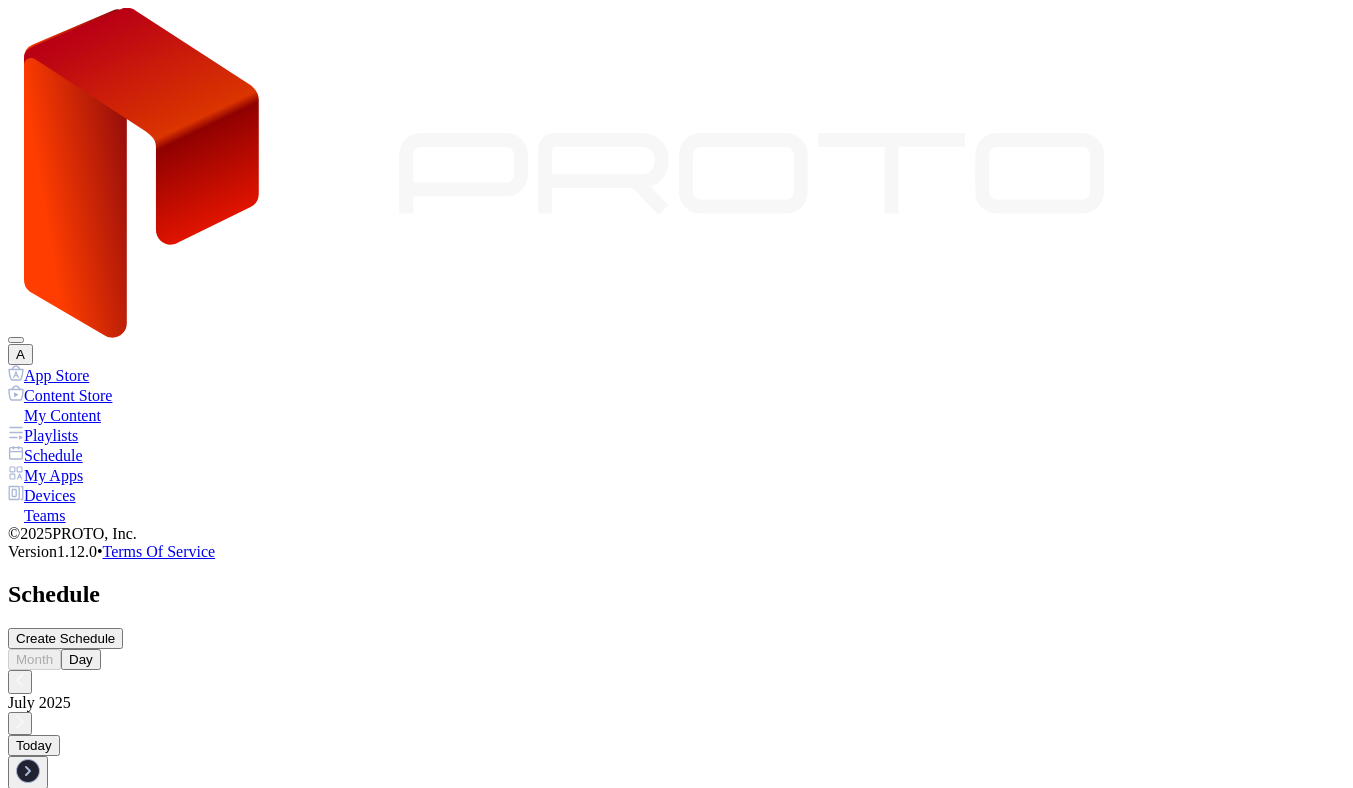 click on "My Content" at bounding box center (676, 415) 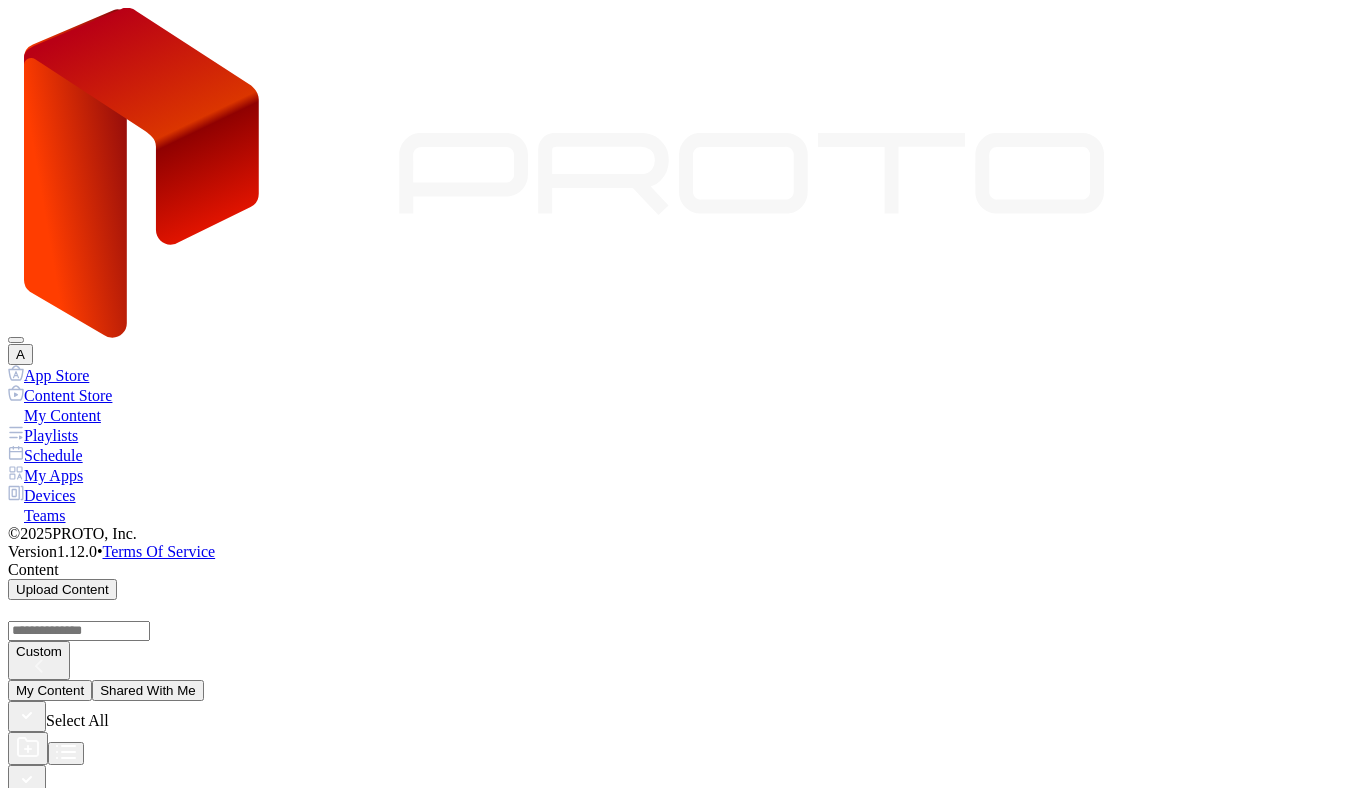 scroll, scrollTop: 162, scrollLeft: 0, axis: vertical 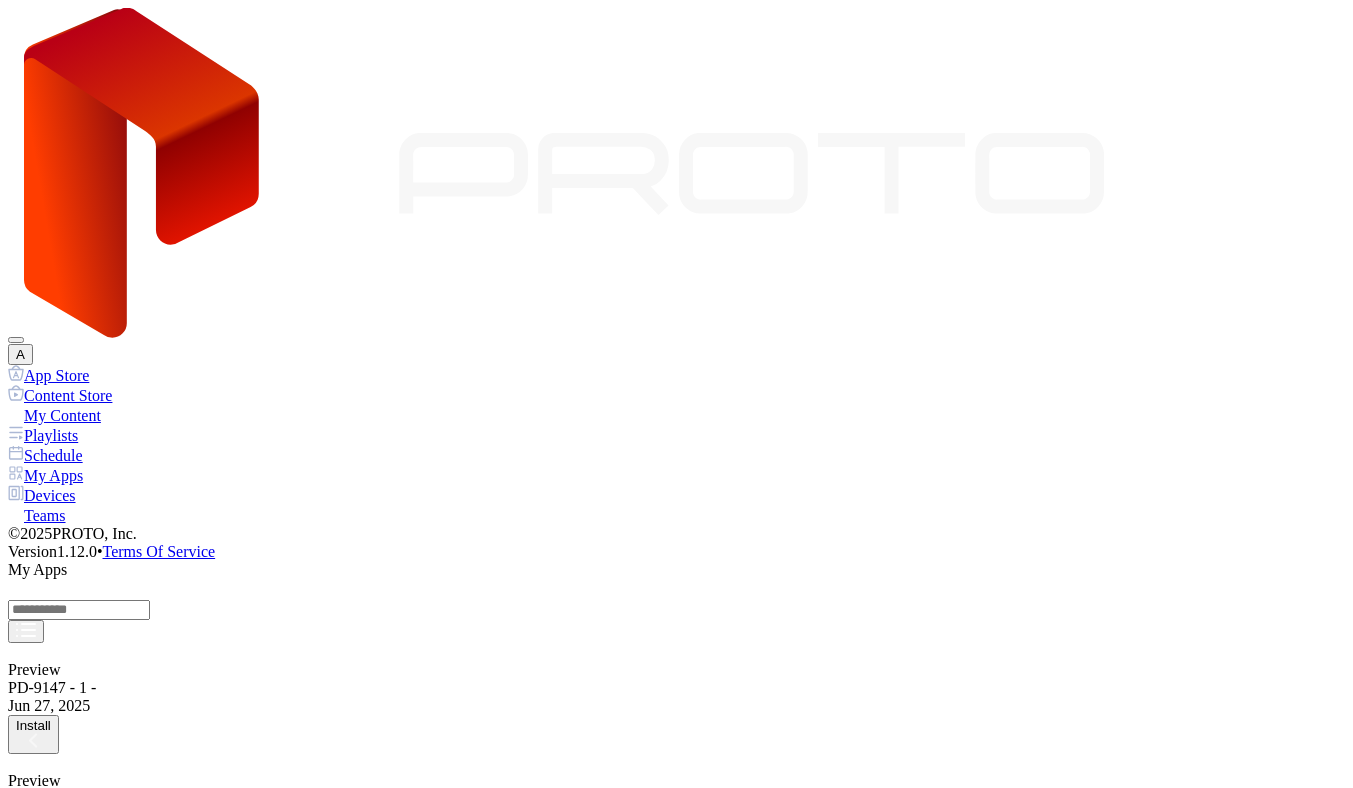 click on "Install" at bounding box center [33, 725] 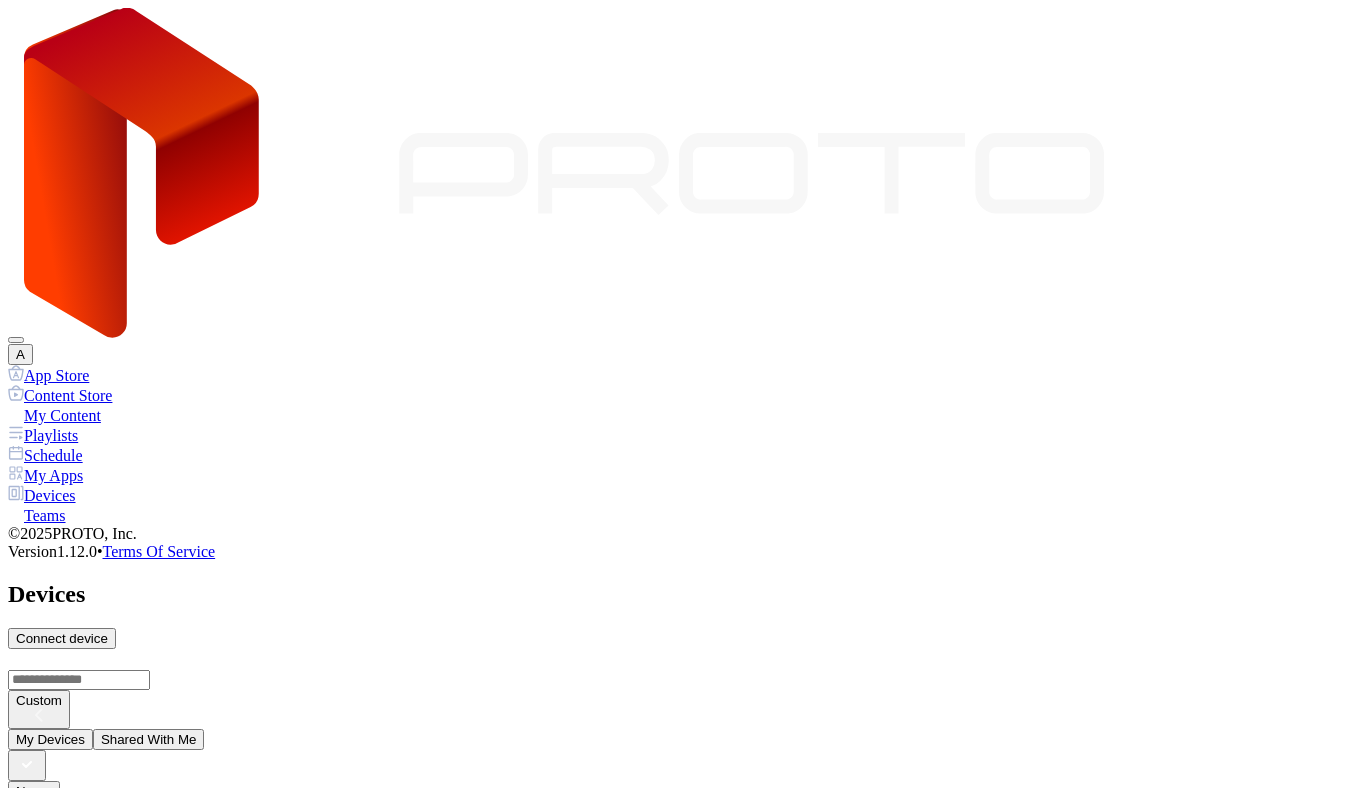 click on "[FIRST] [LAST]'s Proto M[NUMBER]" at bounding box center [676, 939] 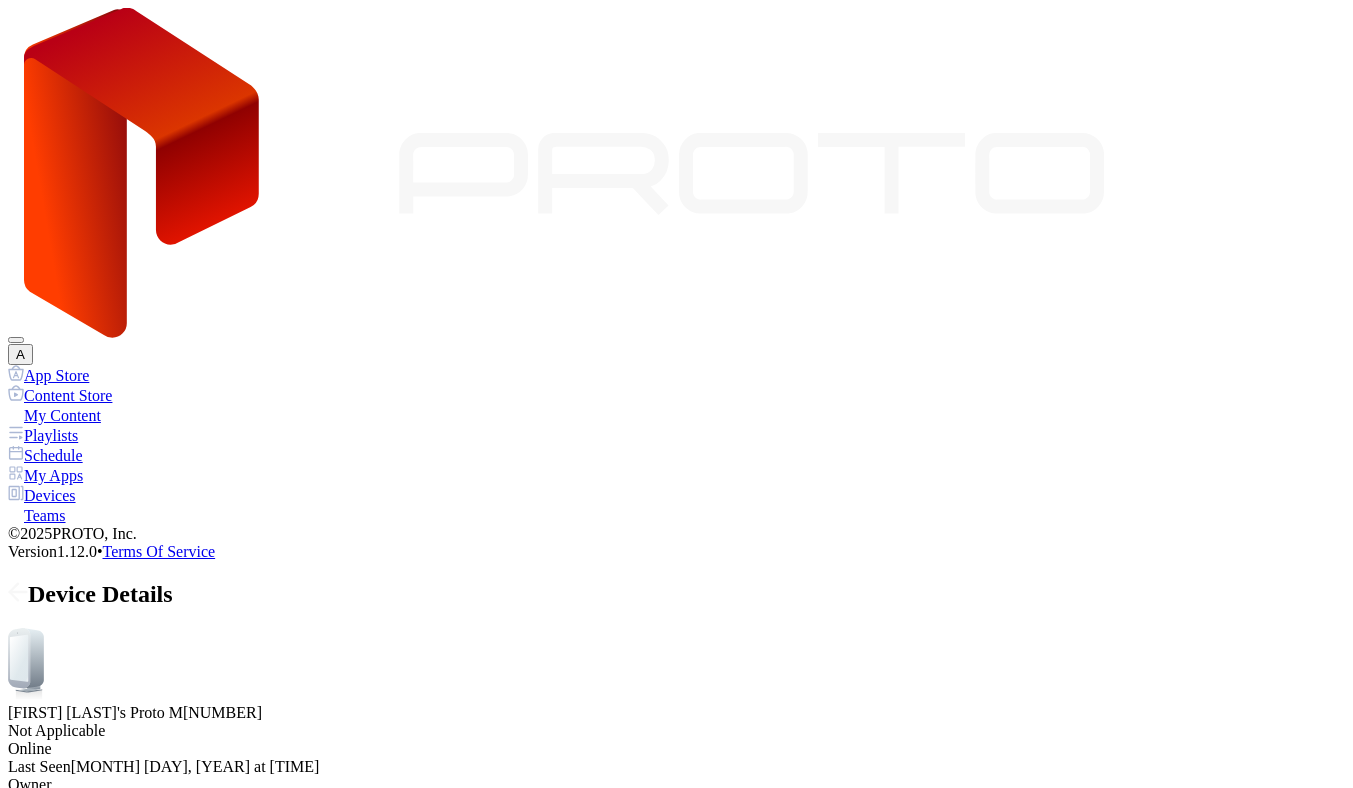 click on "Playlists" at bounding box center (103, 837) 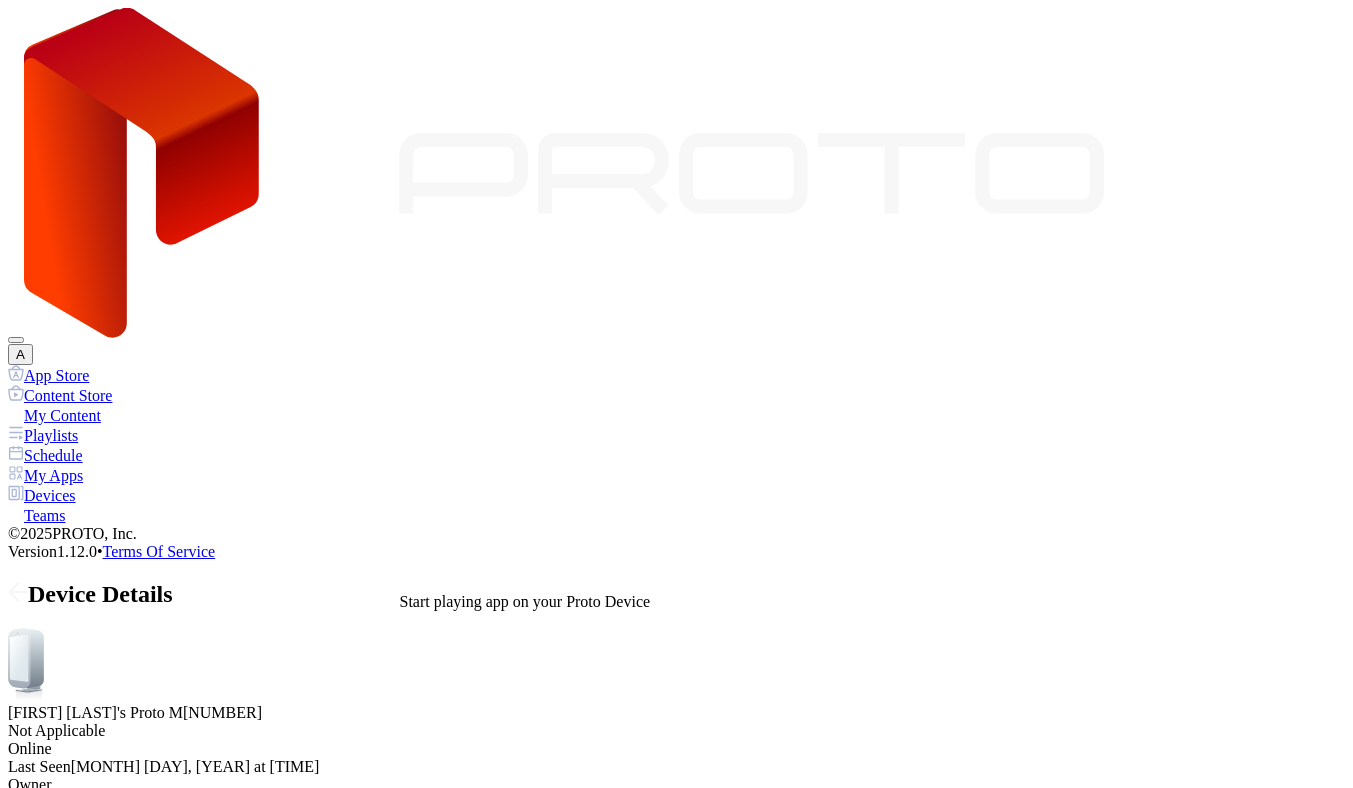 click at bounding box center [16, 944] 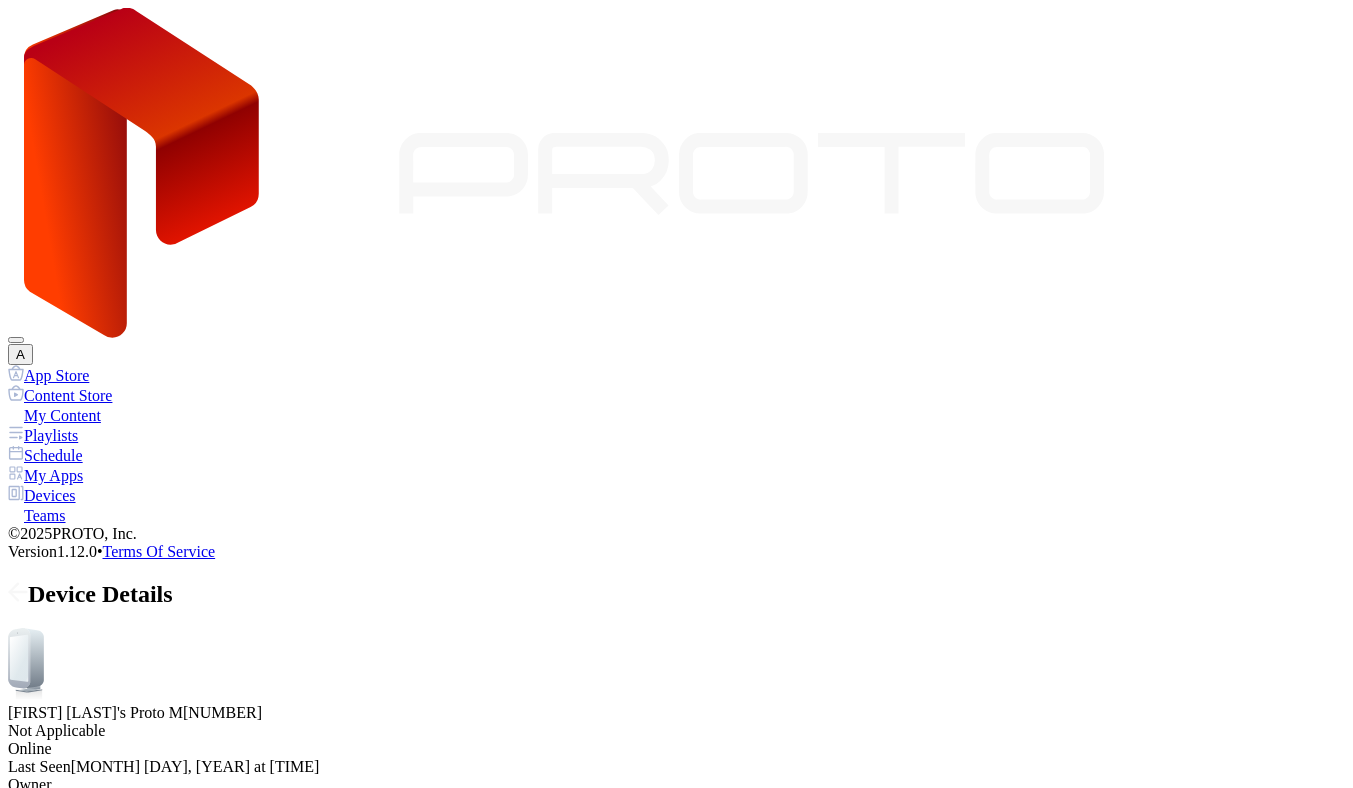click on "Settings" at bounding box center (201, 837) 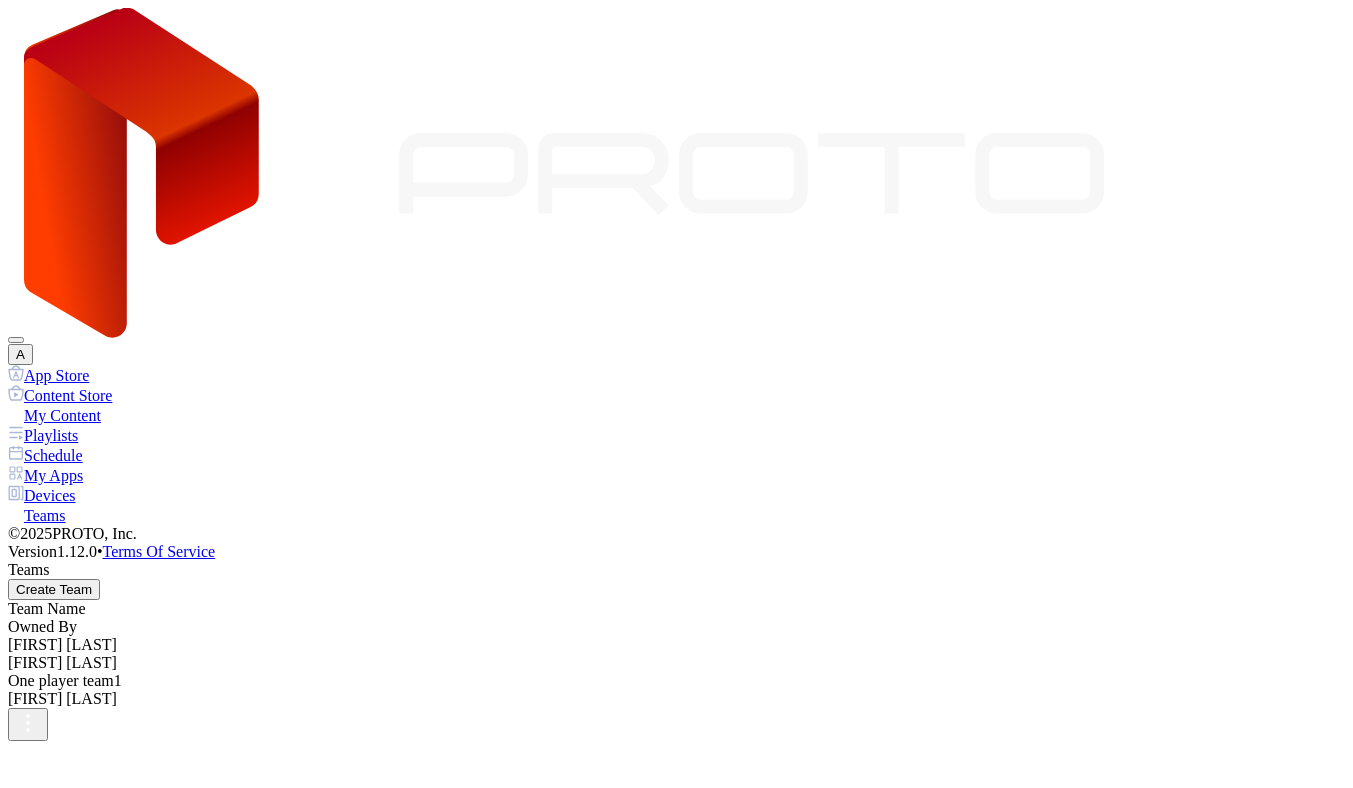 click on "[FIRST] [LAST]" at bounding box center [676, 663] 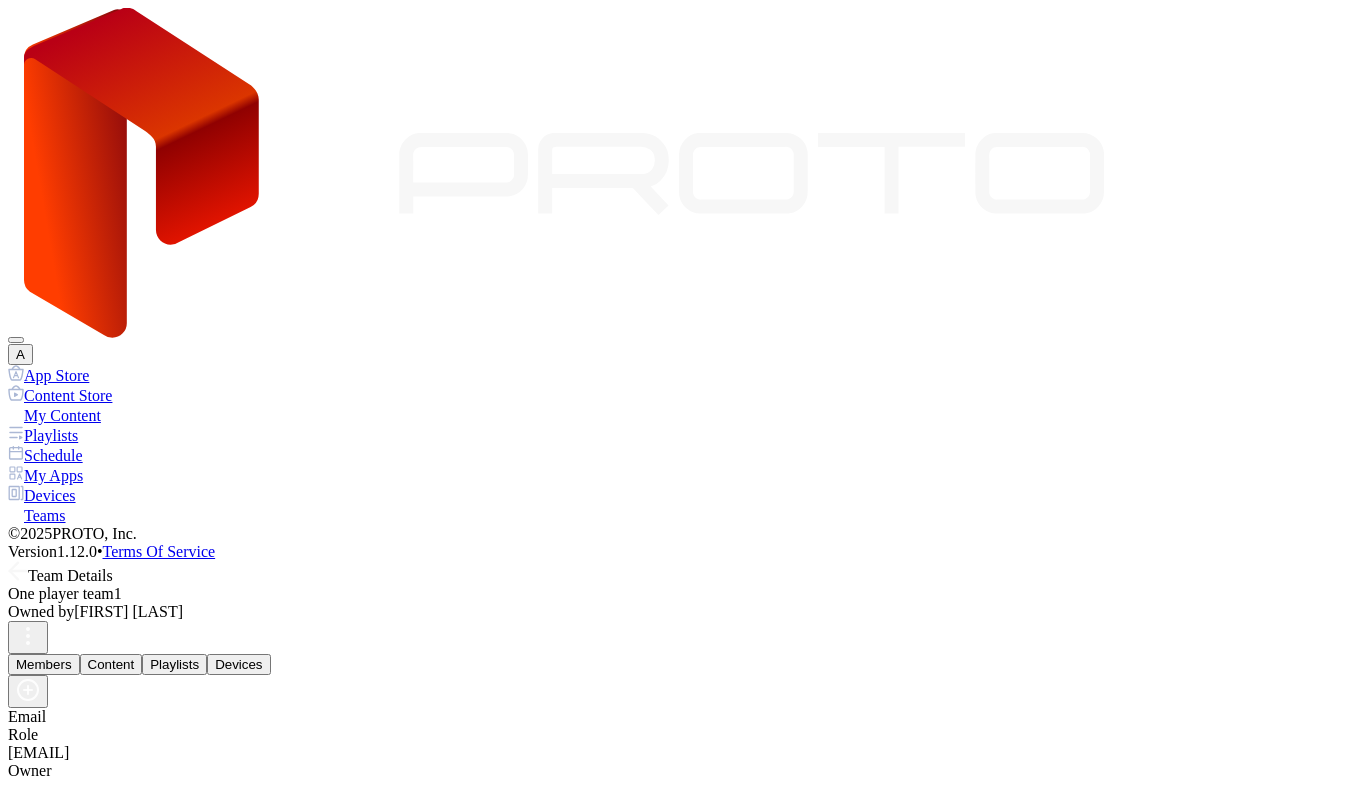 click at bounding box center (28, 690) 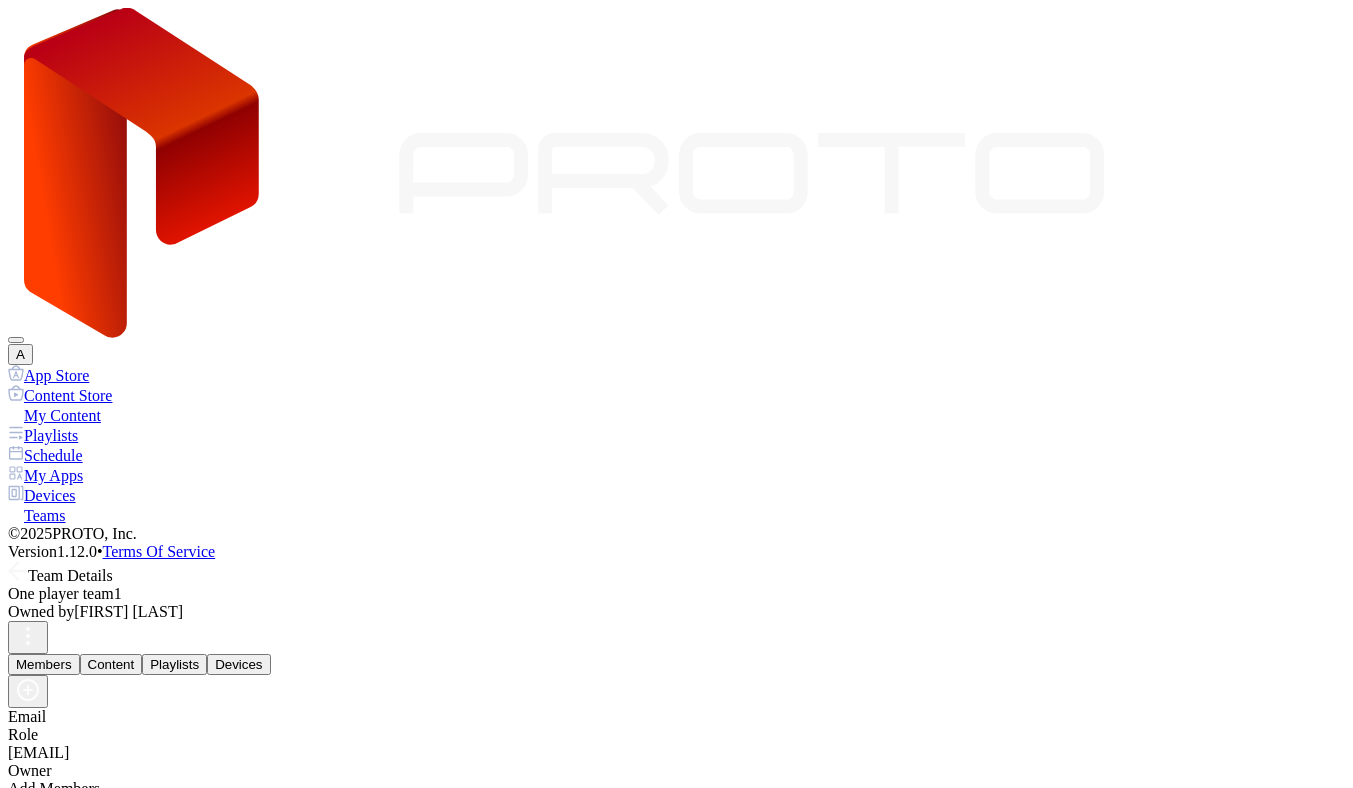 click on "Separate emails with commas or by pressing "Enter."" at bounding box center [676, 841] 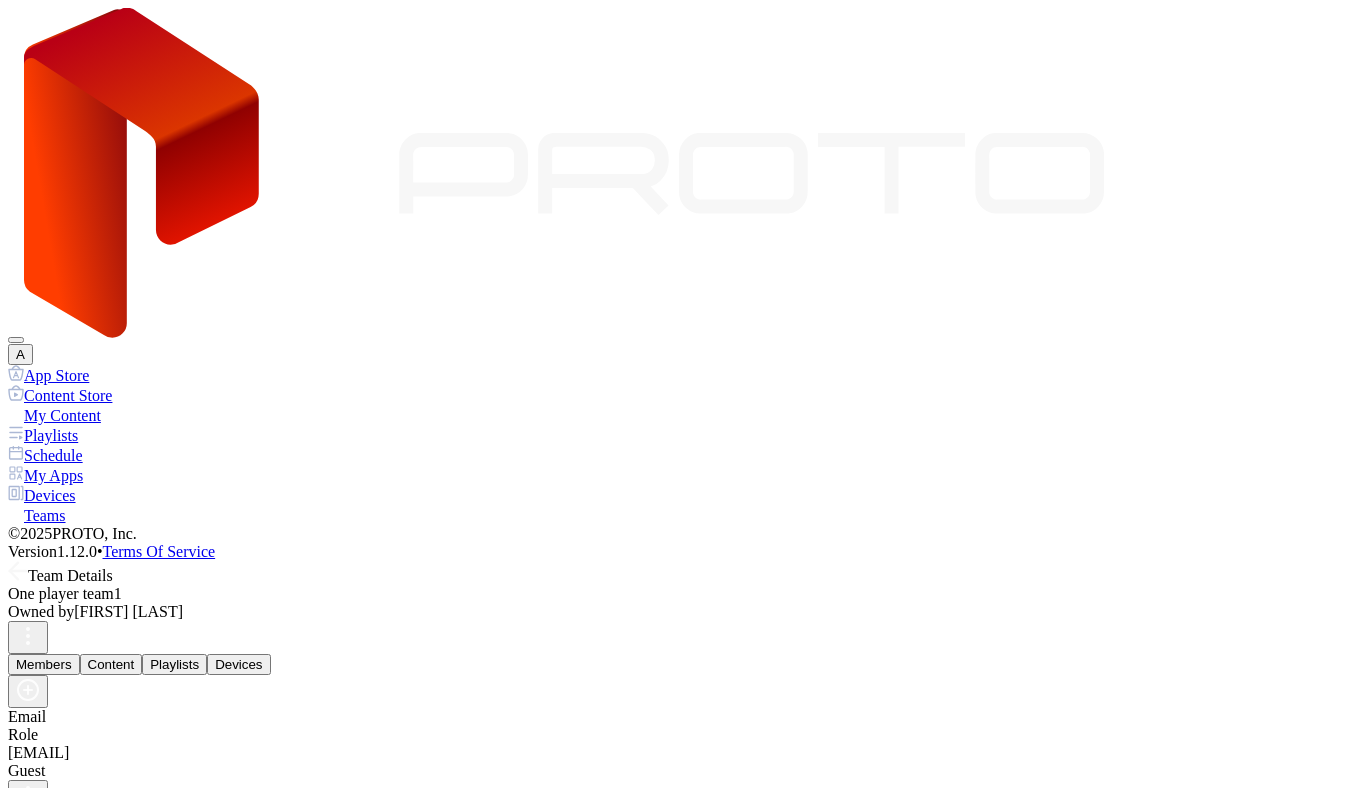 drag, startPoint x: 498, startPoint y: 450, endPoint x: 286, endPoint y: 443, distance: 212.11554 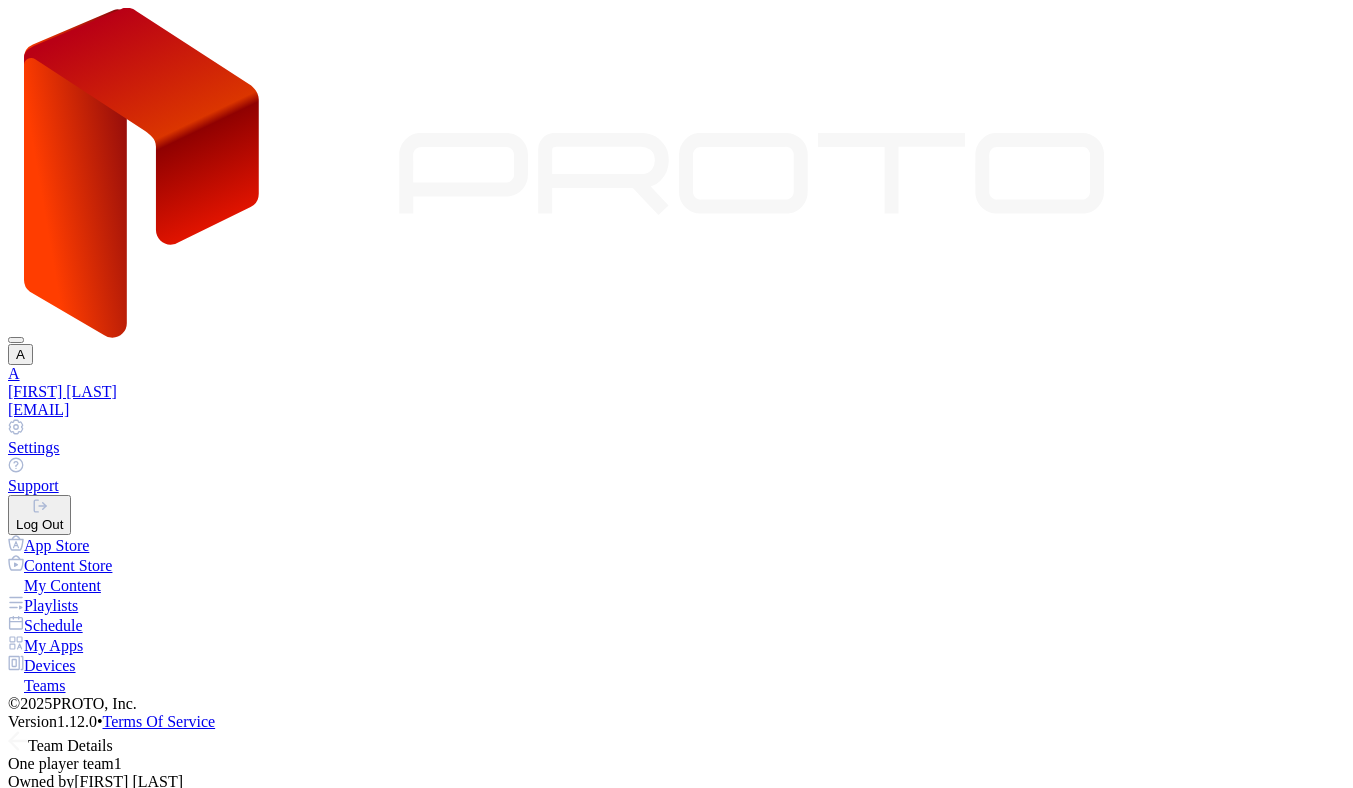 click on "Log Out" at bounding box center [39, 524] 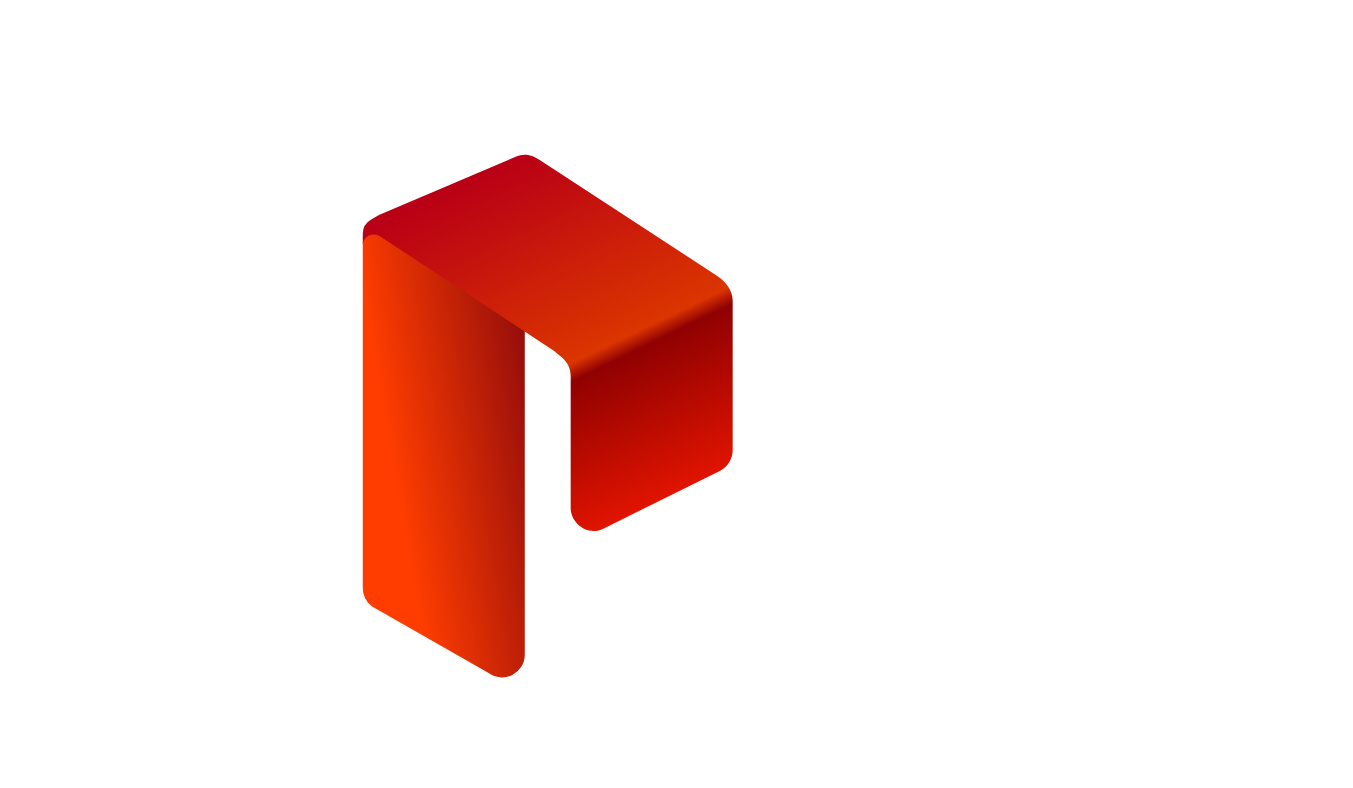click on "**********" at bounding box center [79, 1206] 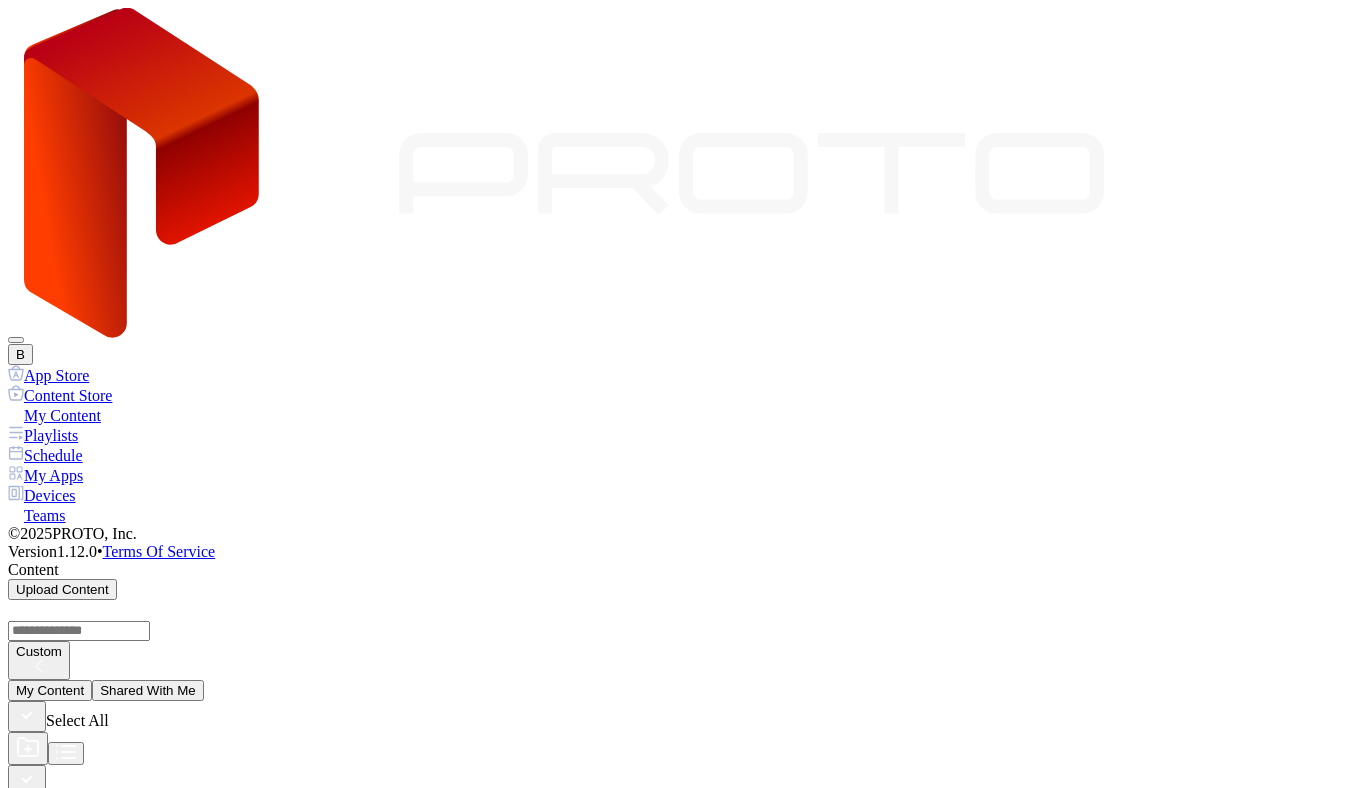 click on "Devices" at bounding box center [676, 495] 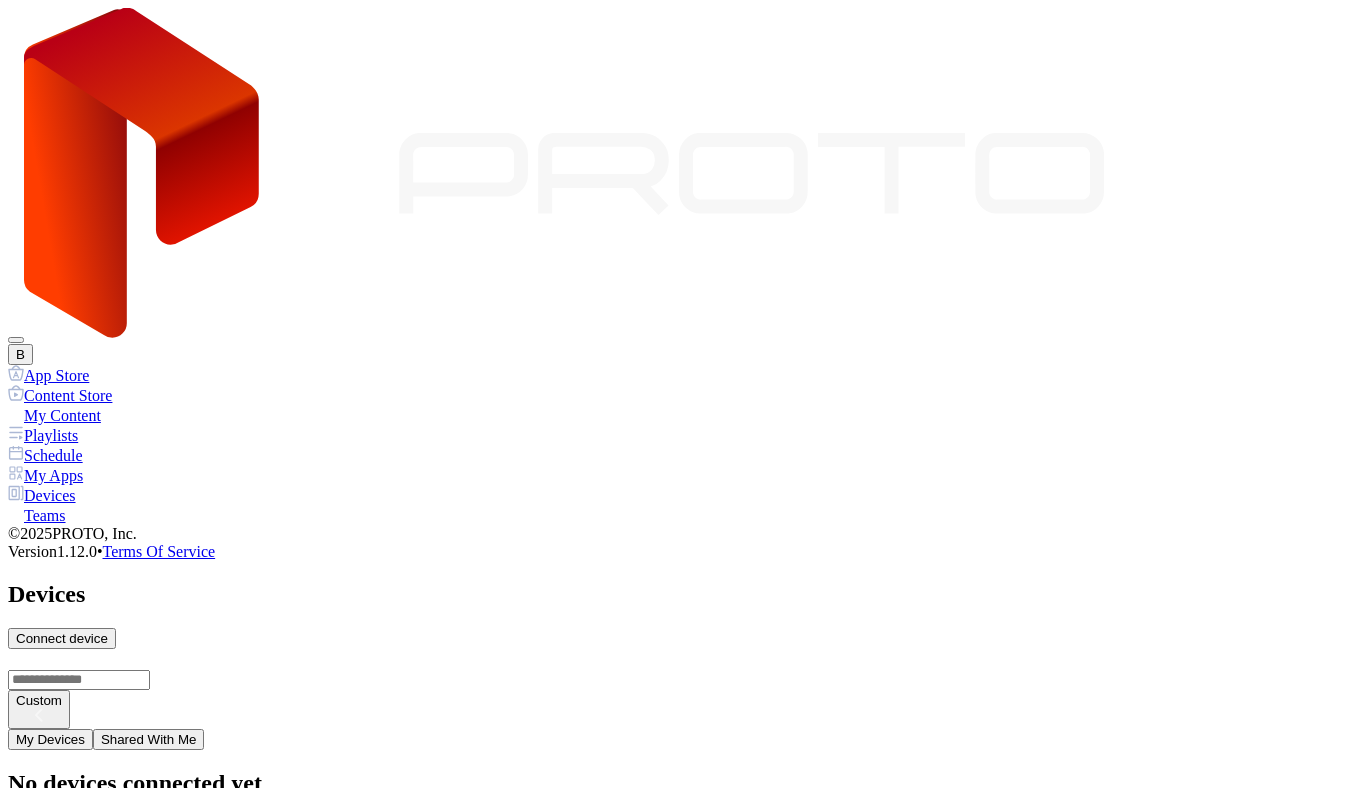 click on "Shared With Me" at bounding box center [149, 739] 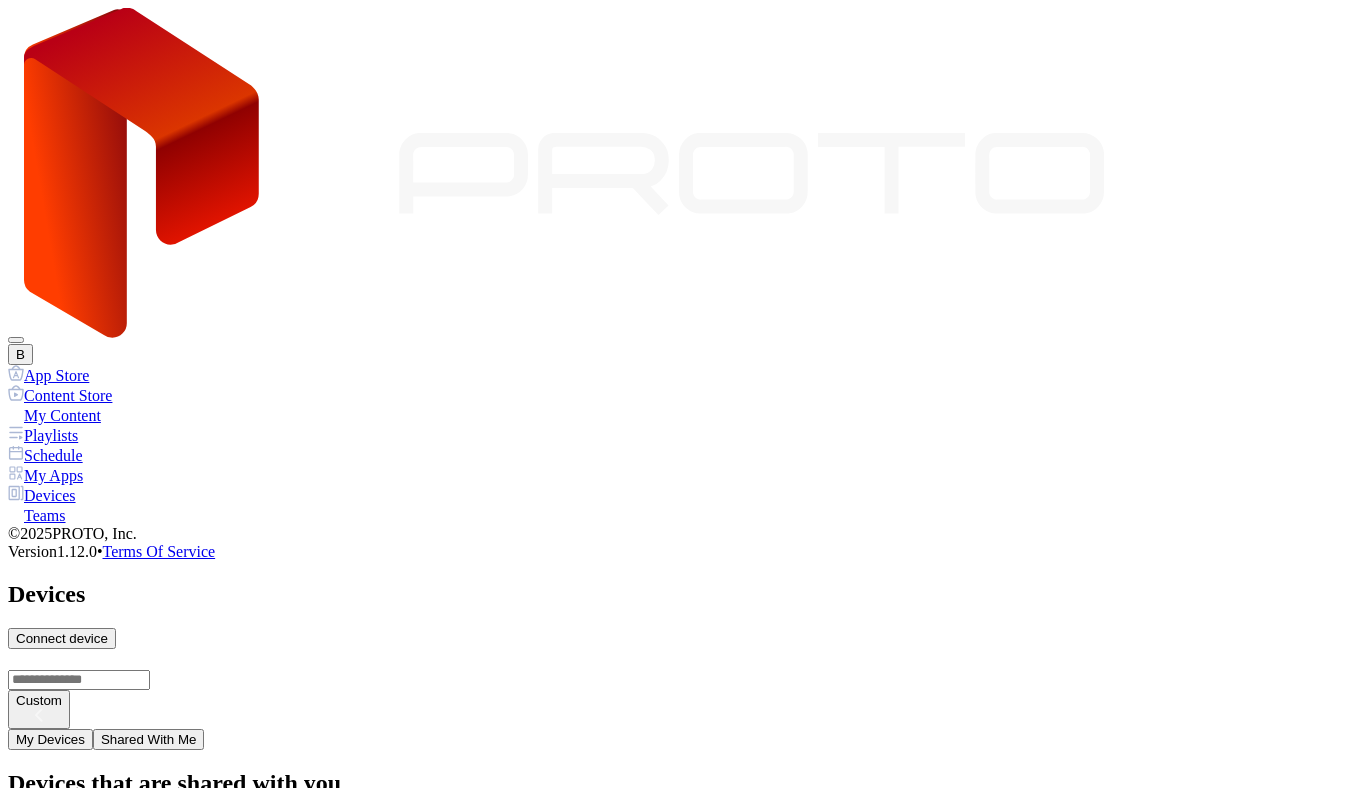 click on "Devices that are shared with you will appear here" at bounding box center (676, 797) 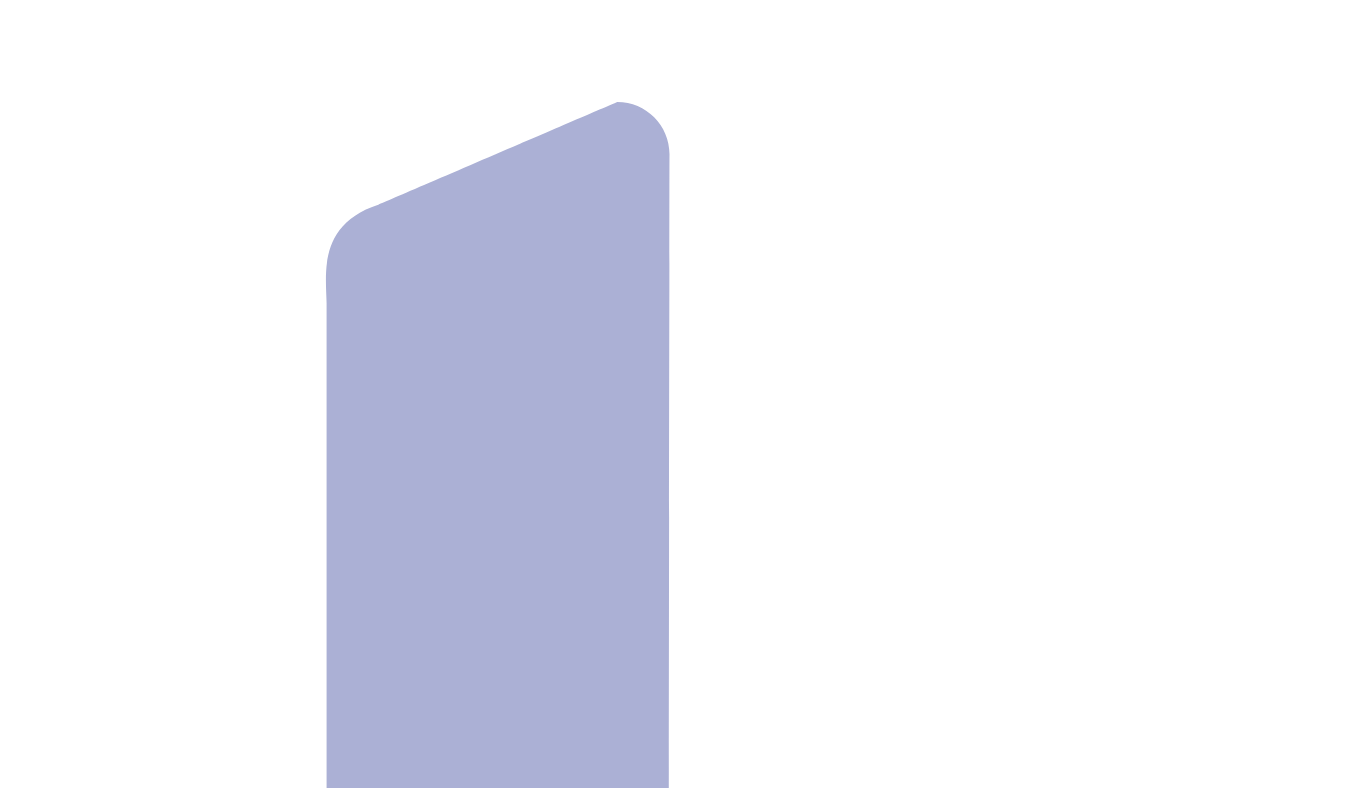 scroll, scrollTop: 0, scrollLeft: 0, axis: both 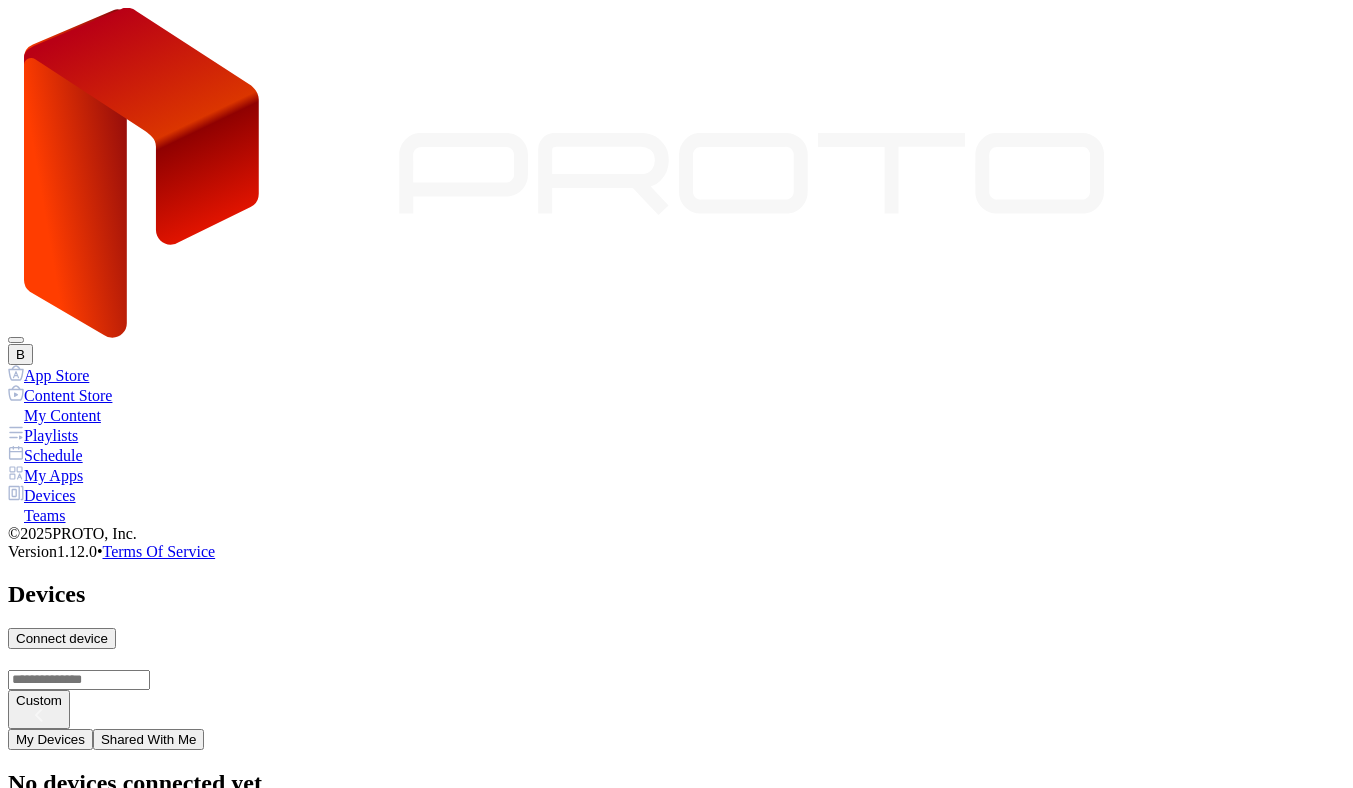 click on "B" at bounding box center (20, 354) 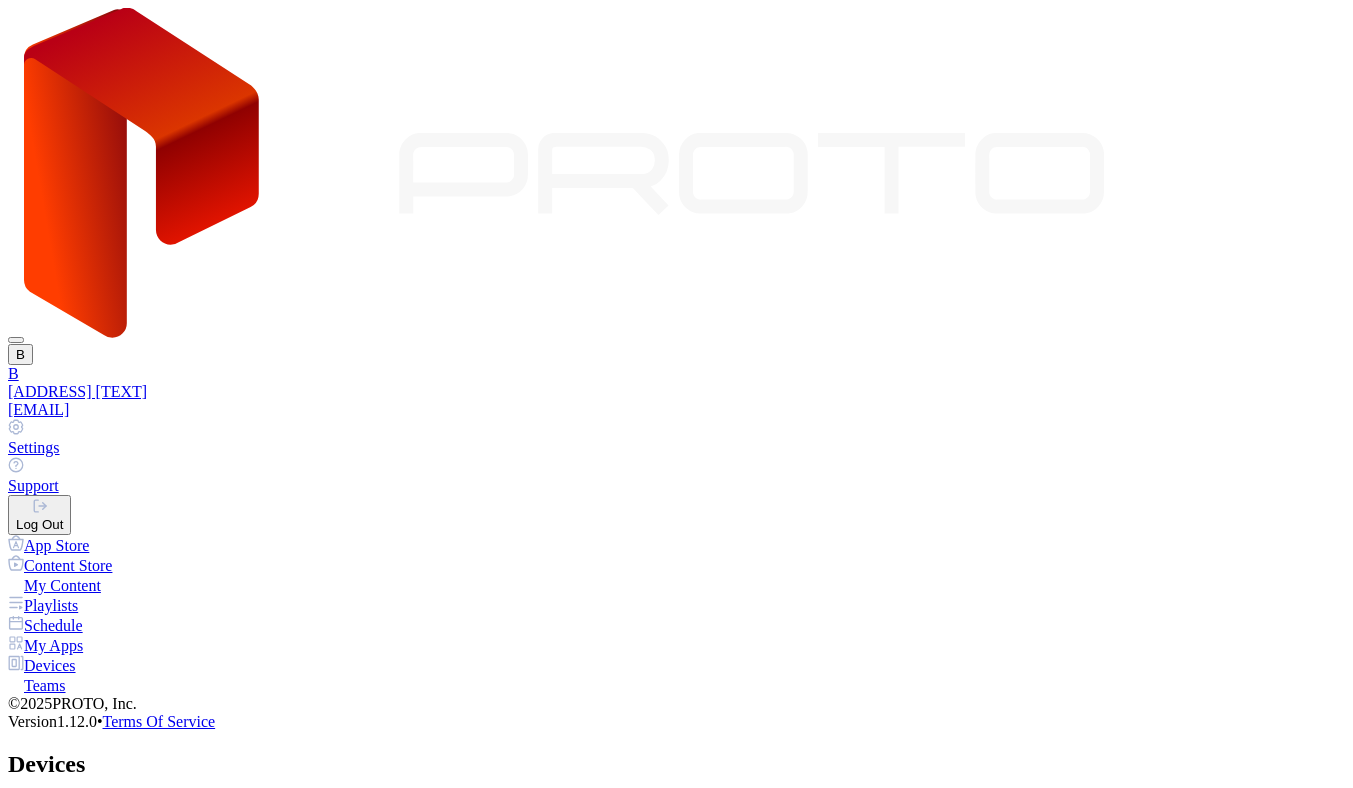 click on "Log Out" at bounding box center [39, 524] 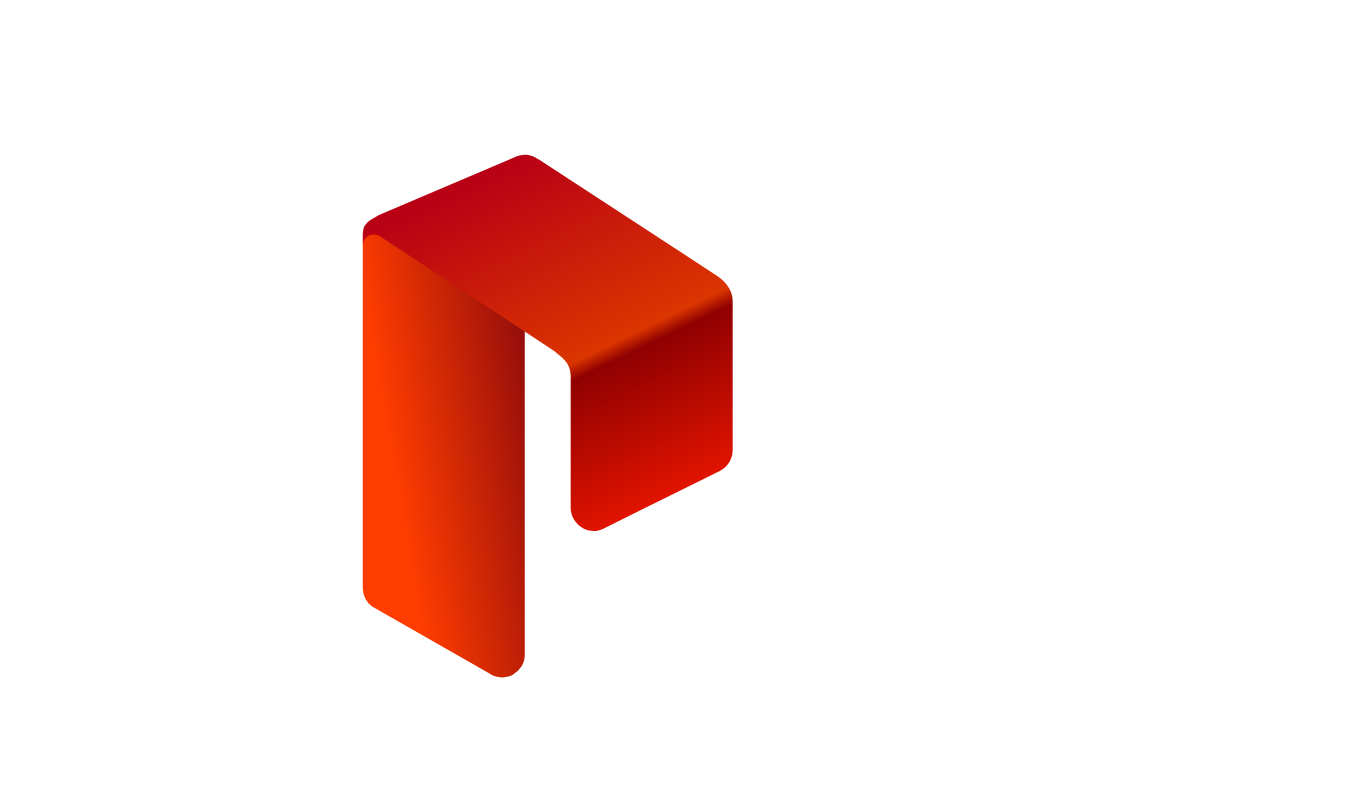 click on "**********" at bounding box center (79, 1206) 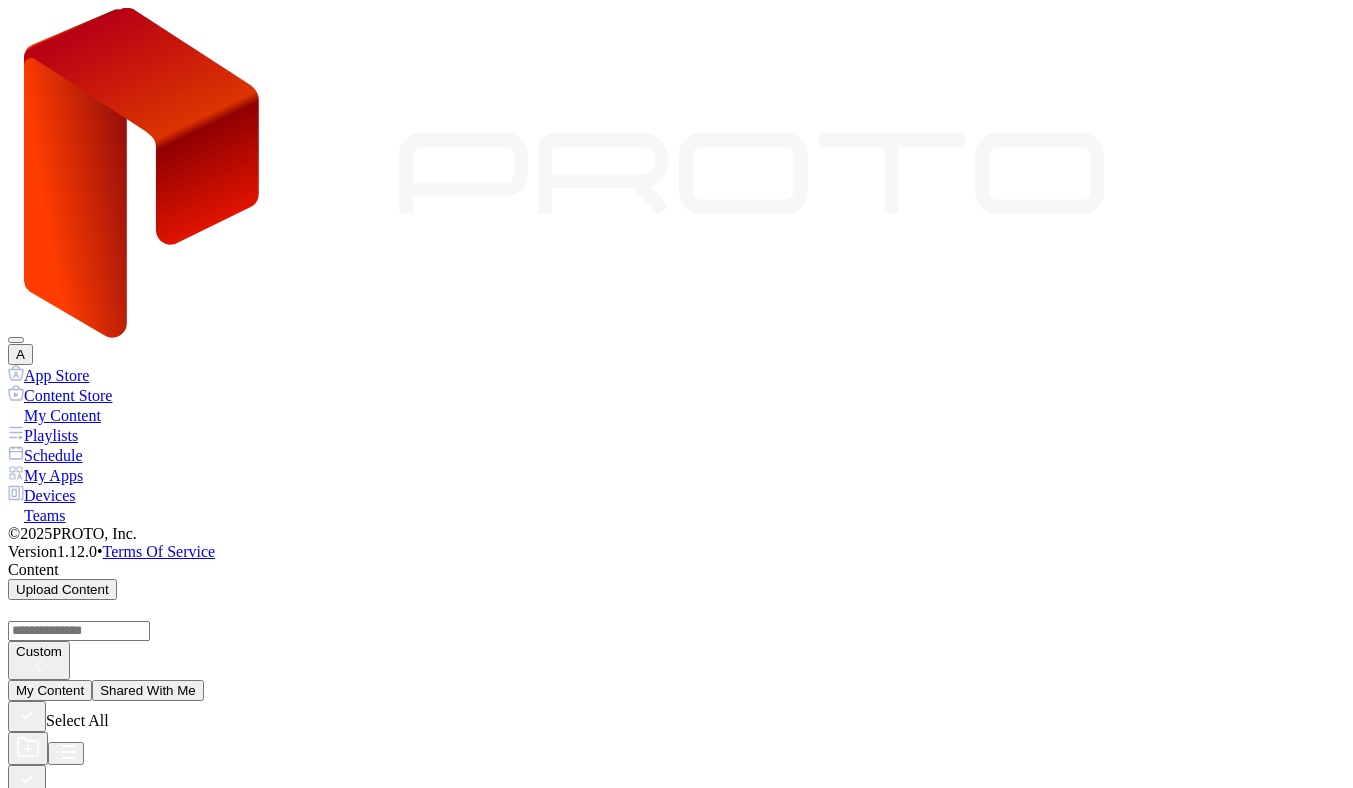 click on "Teams" at bounding box center (676, 515) 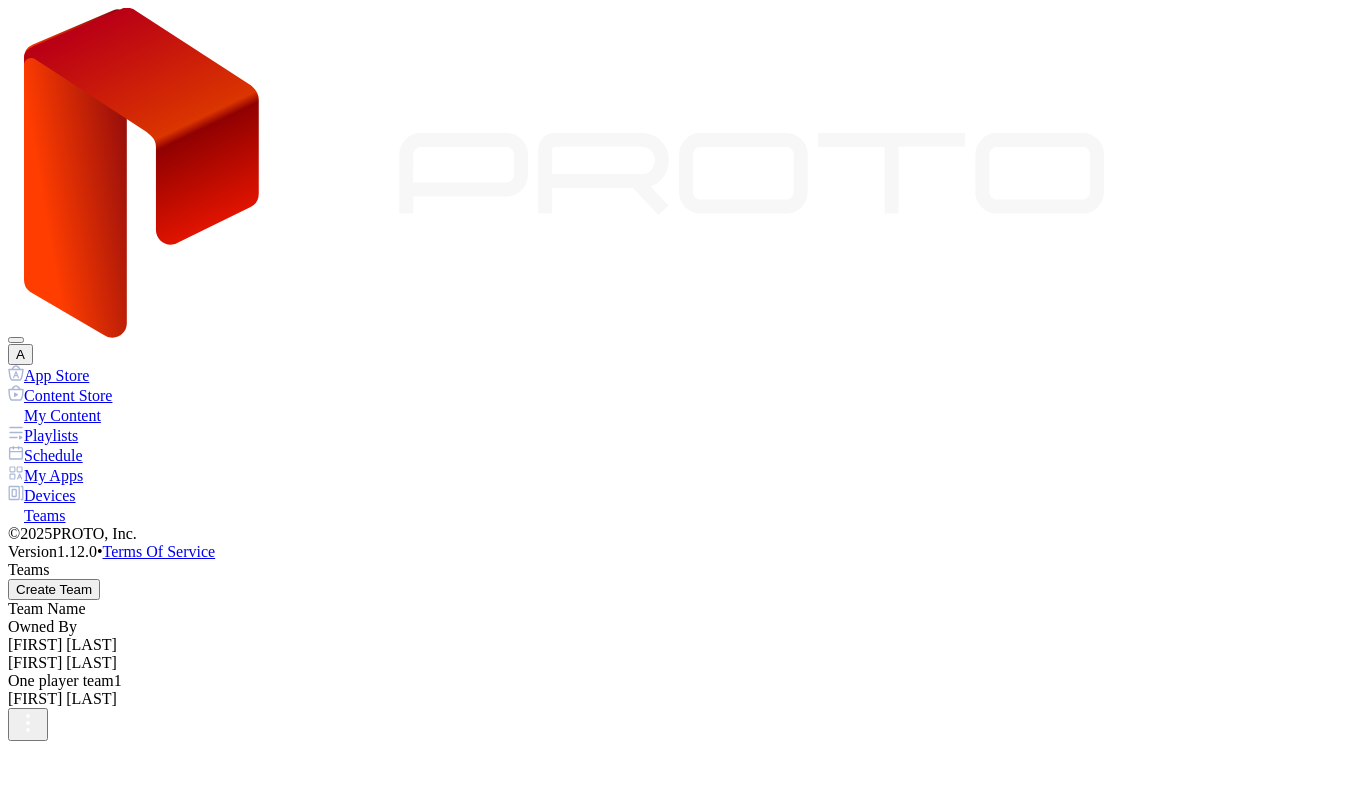 click on "[FIRST] [LAST]" at bounding box center (676, 663) 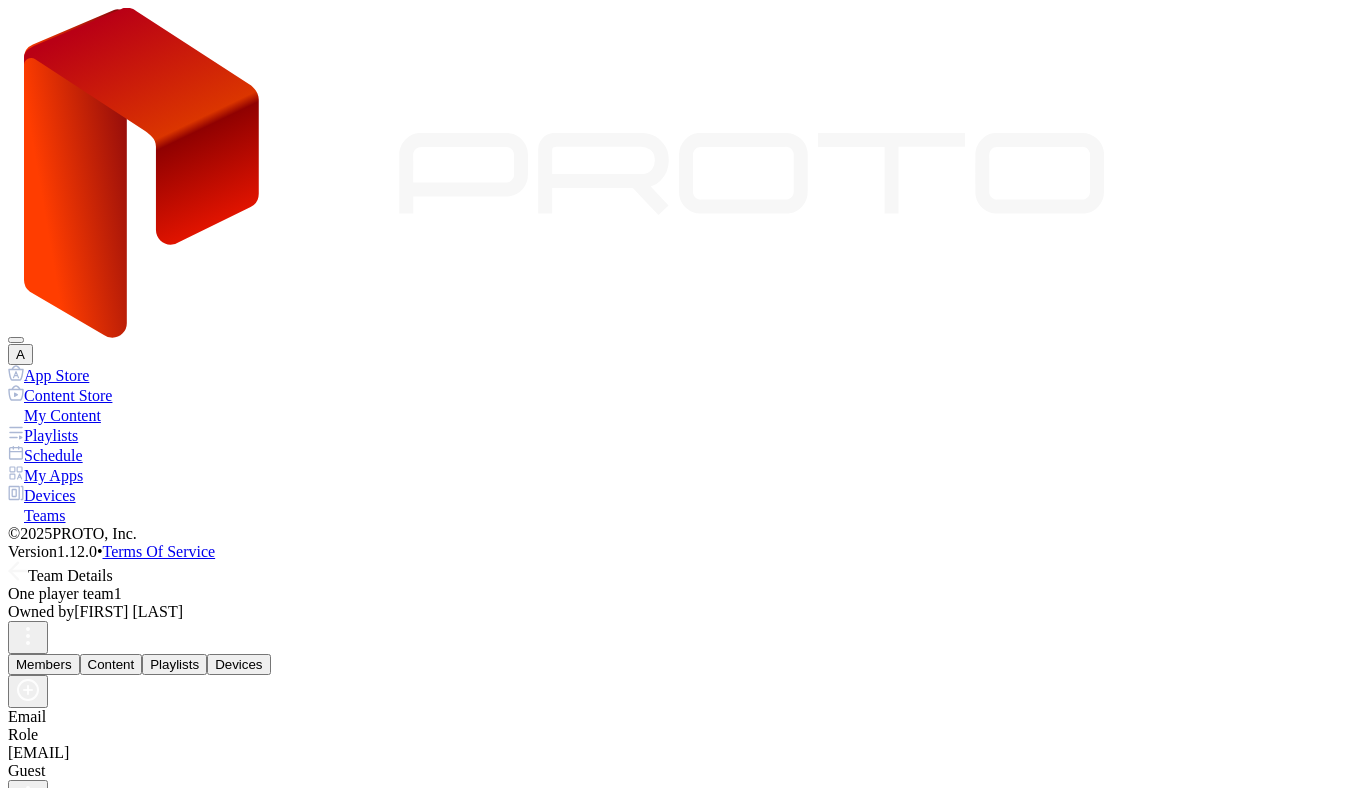 click on "Devices" at bounding box center (238, 664) 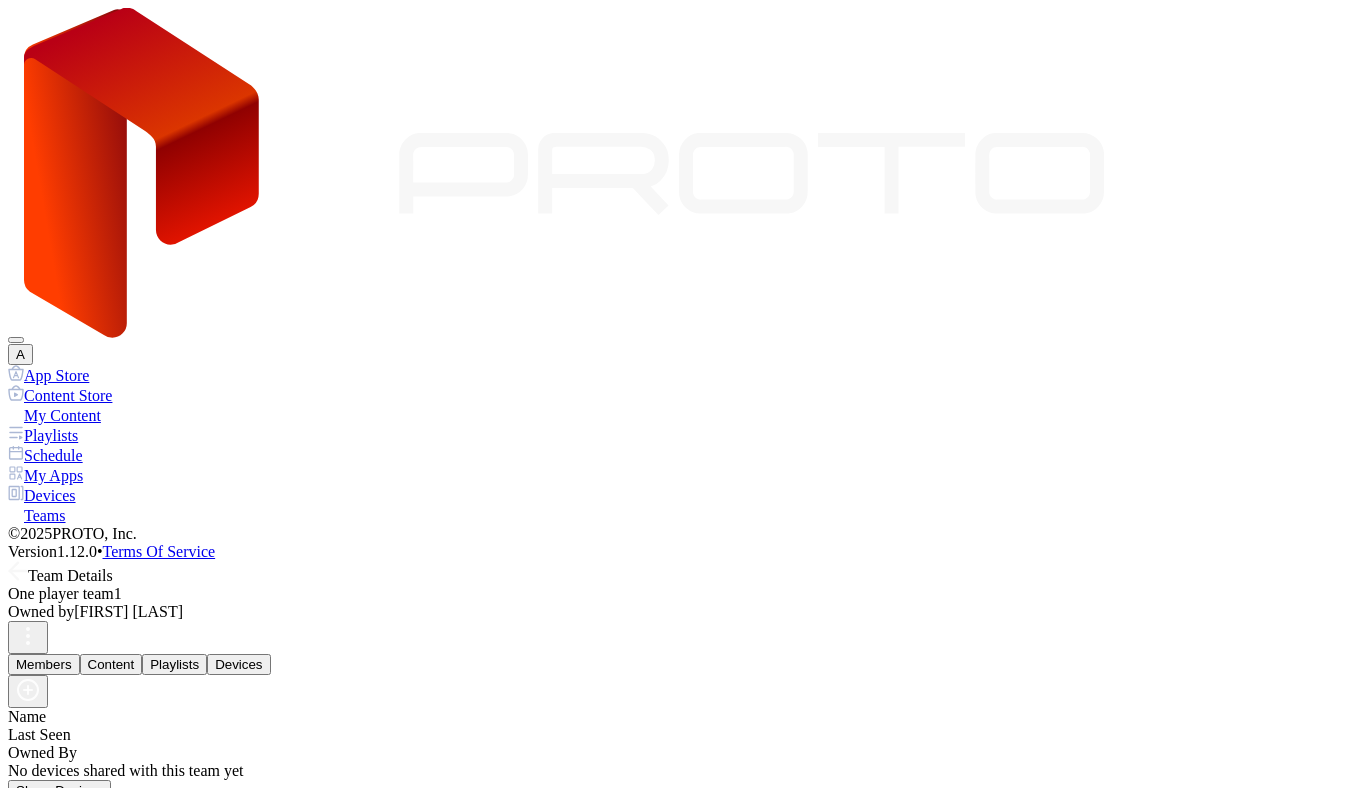 click on "Share Devices" at bounding box center [59, 790] 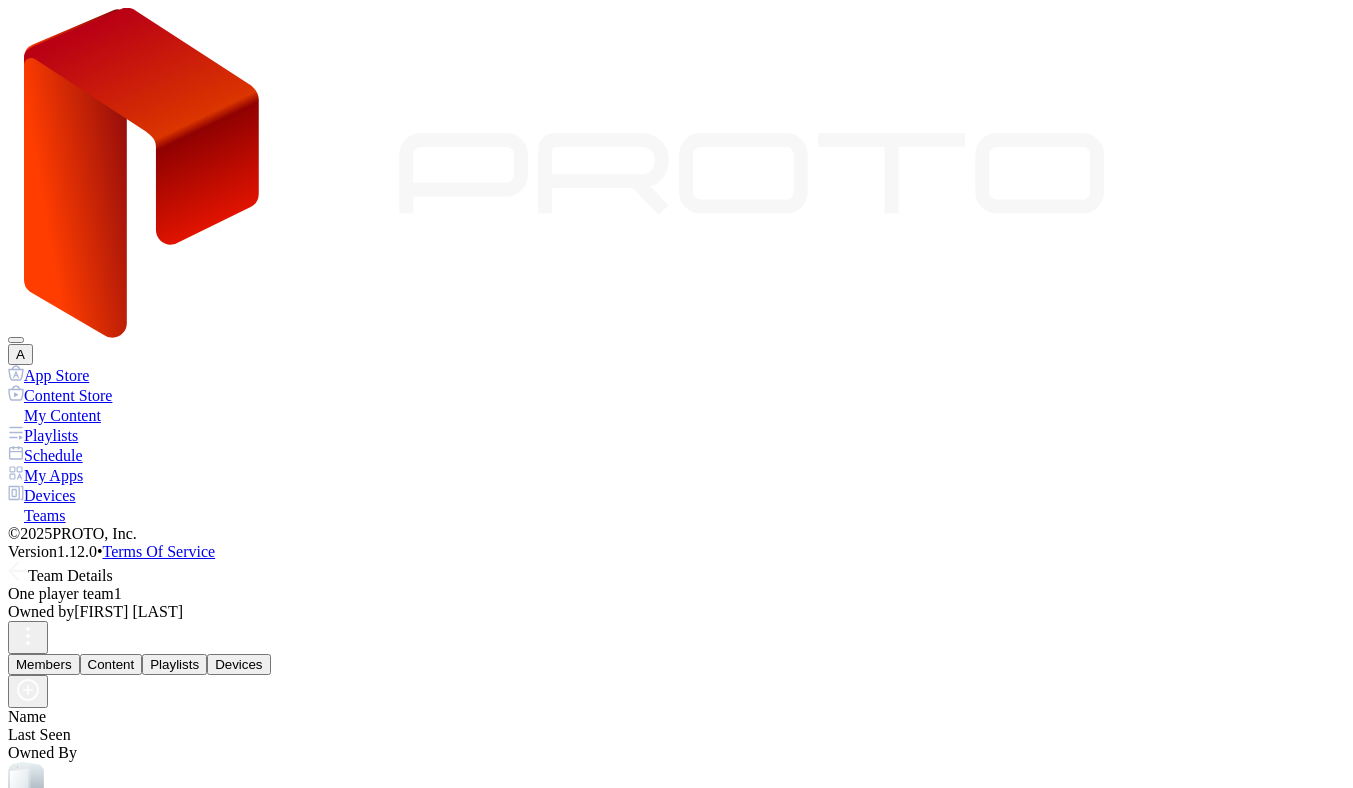 click on "A" at bounding box center [20, 354] 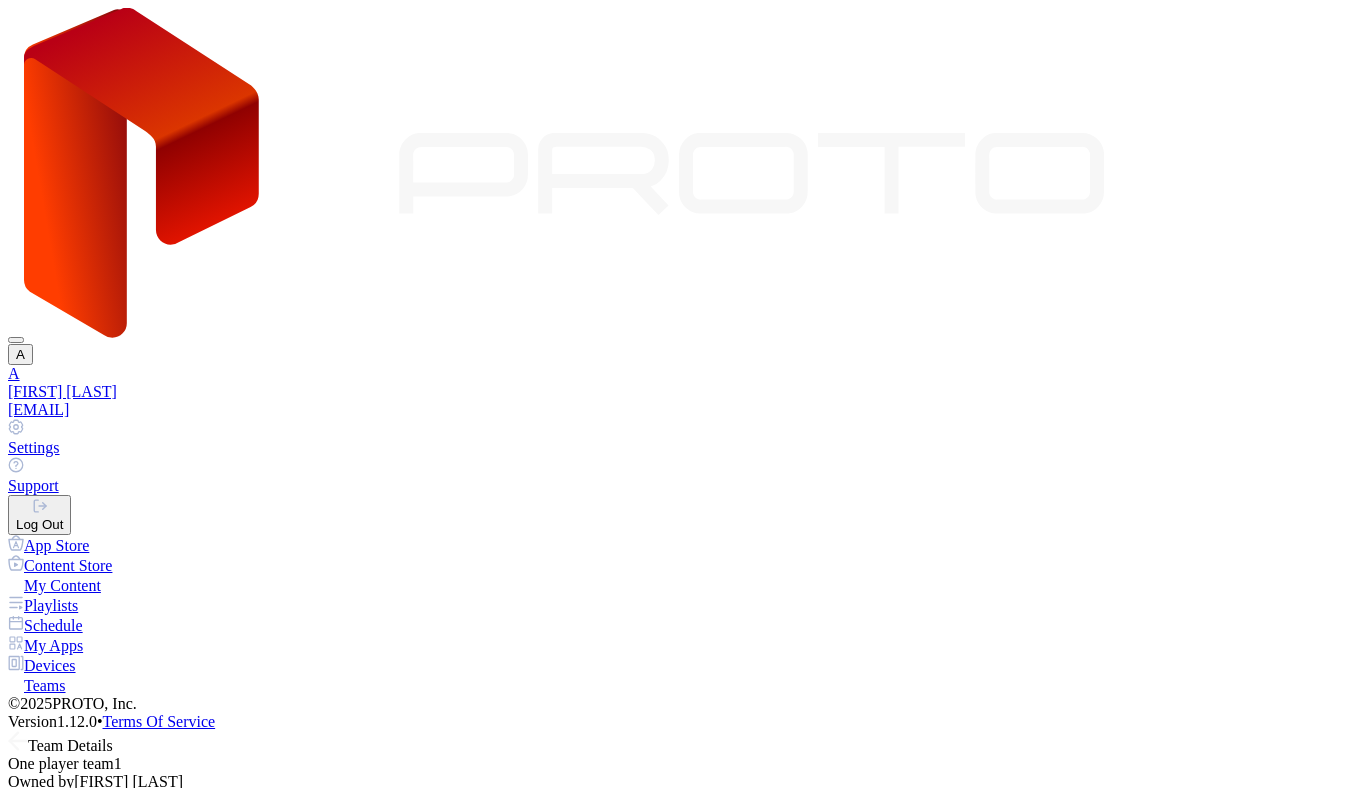 click on "Log Out" at bounding box center [39, 524] 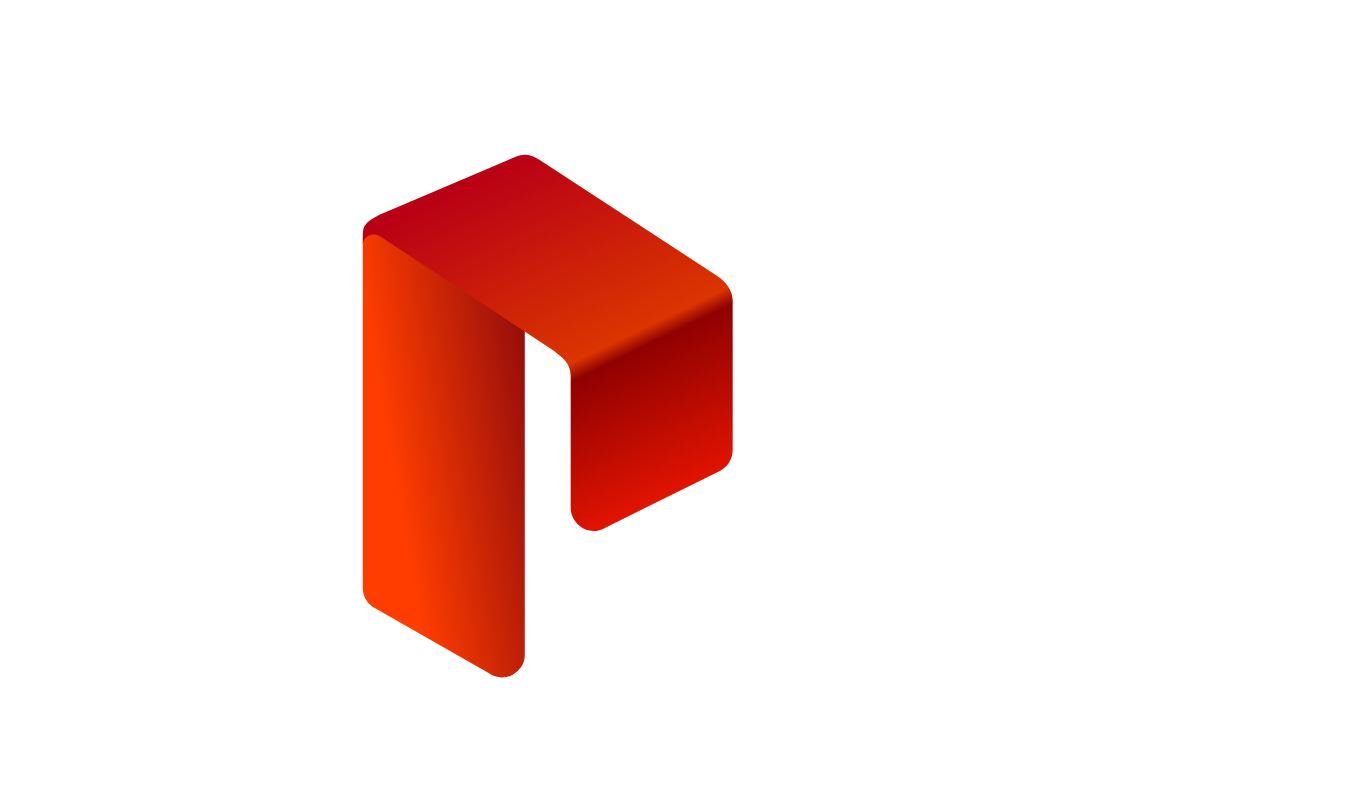 click on "**********" at bounding box center [79, 1206] 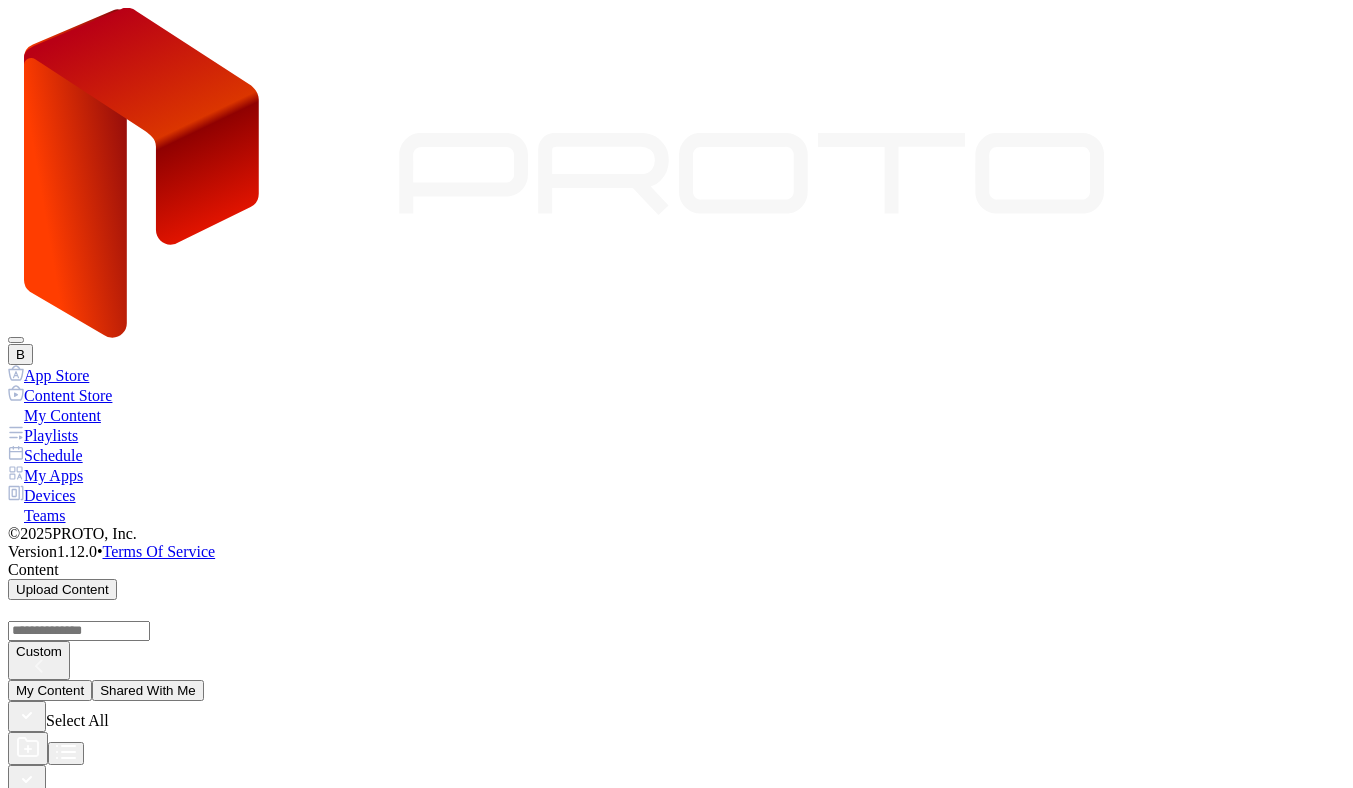 click on "Devices" at bounding box center [676, 495] 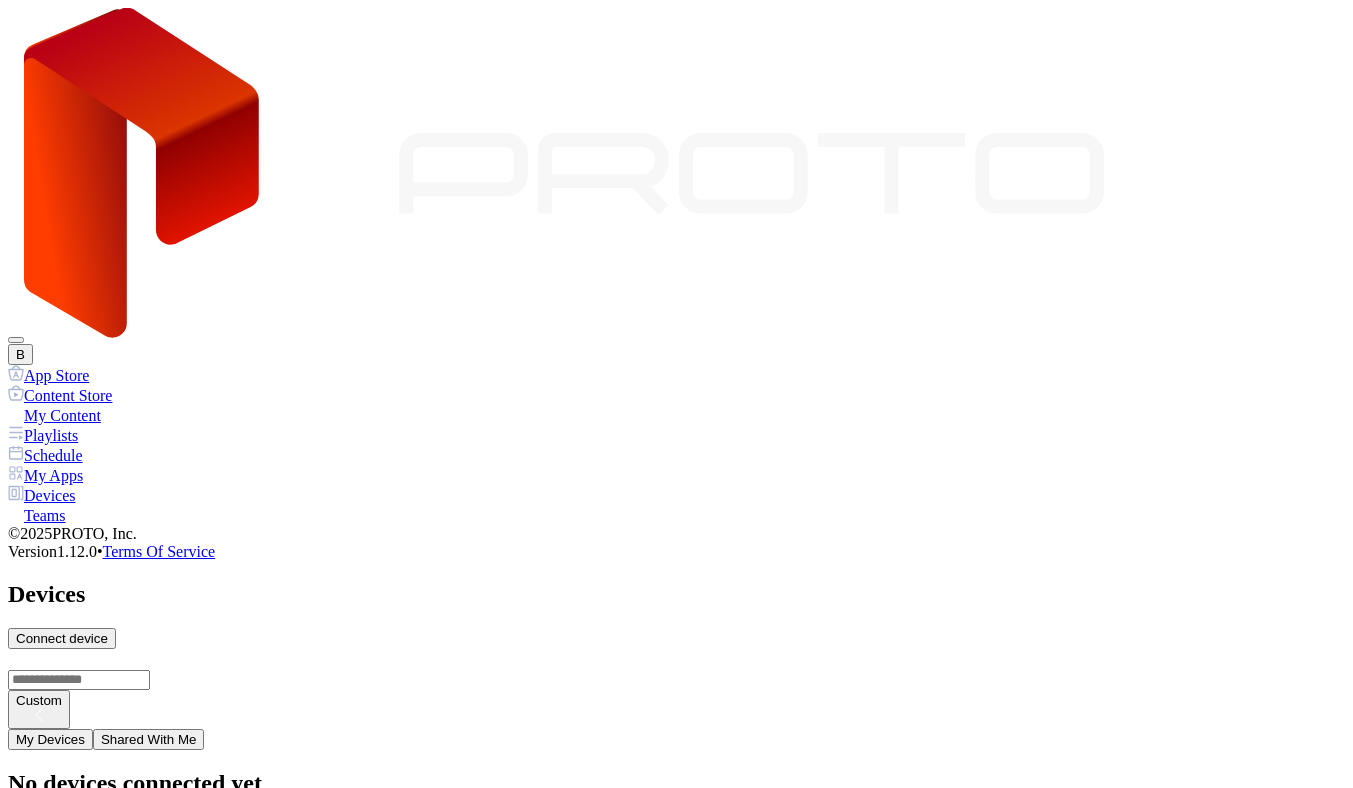 click on "Shared With Me" at bounding box center (149, 739) 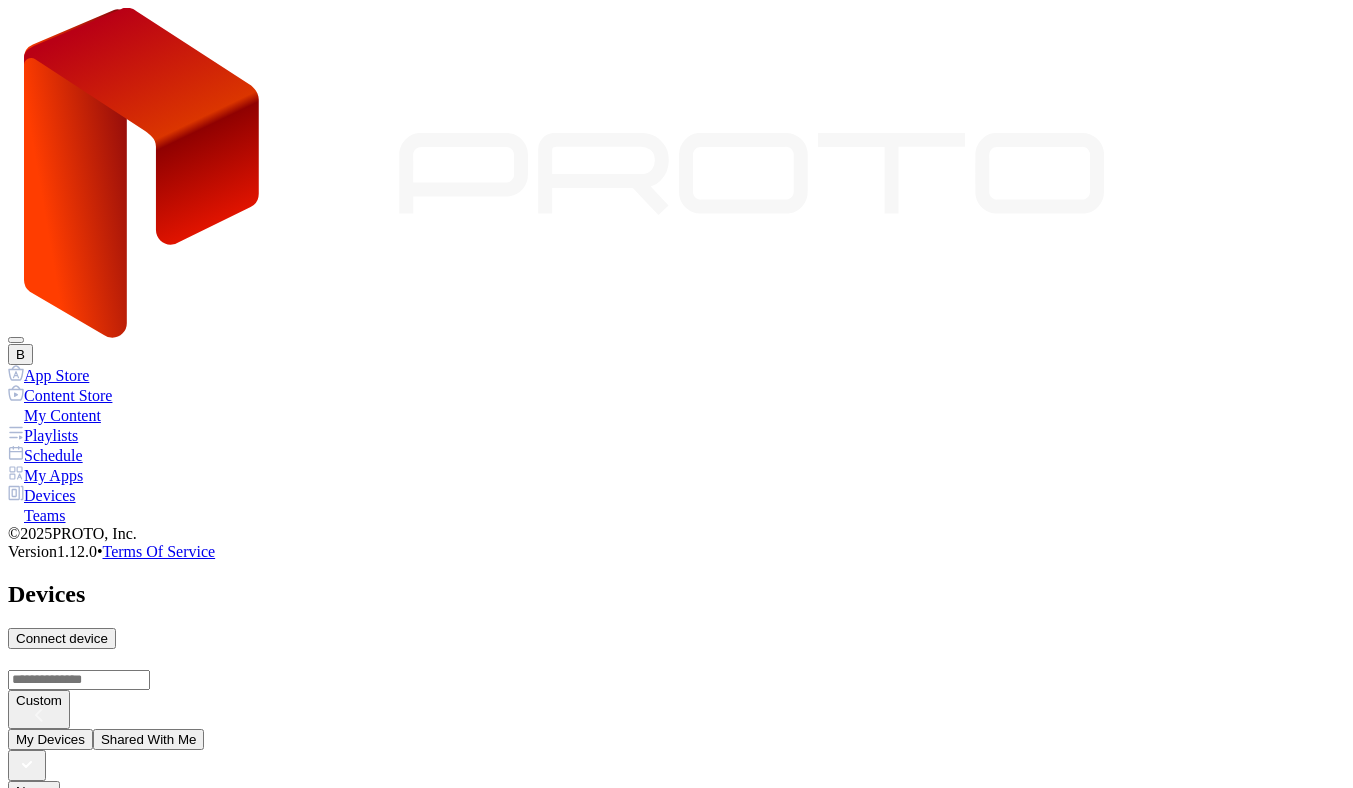 click on "ANDRII YAVORSKYI's Proto M2 SID:  00E04C7110E9 Online Jul 09, 2025 at 5:01 PM ANDRII YAVORSKYI" at bounding box center (676, 974) 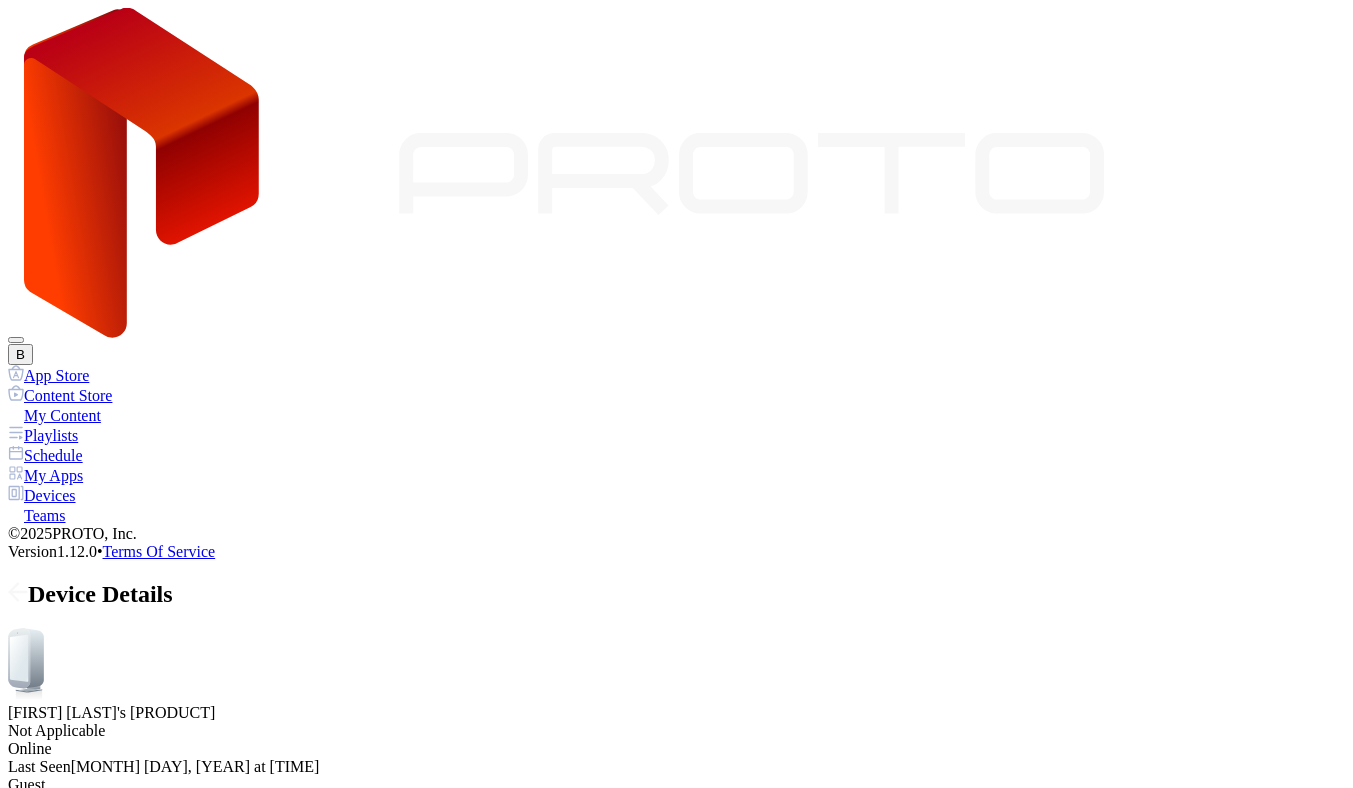 click on "Settings" at bounding box center [201, 837] 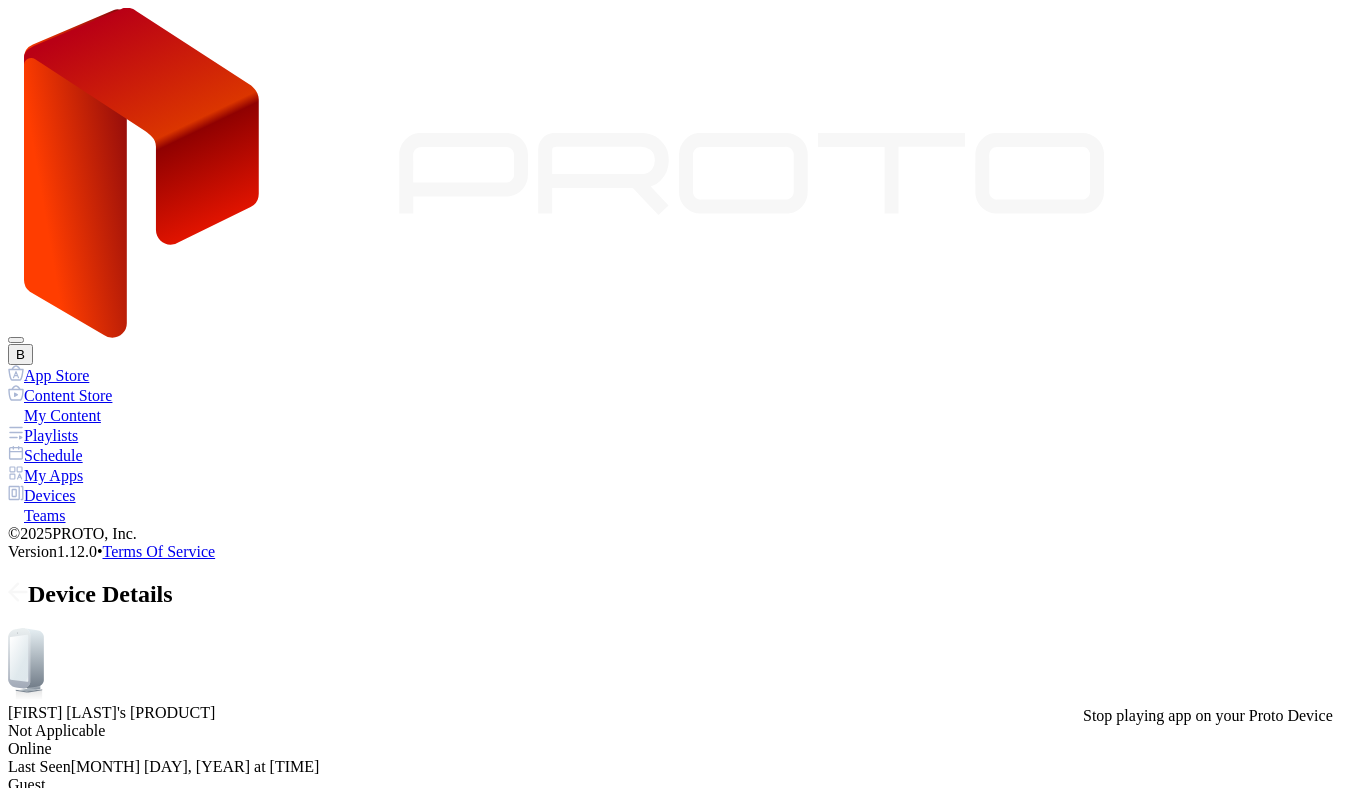 click at bounding box center (28, 1266) 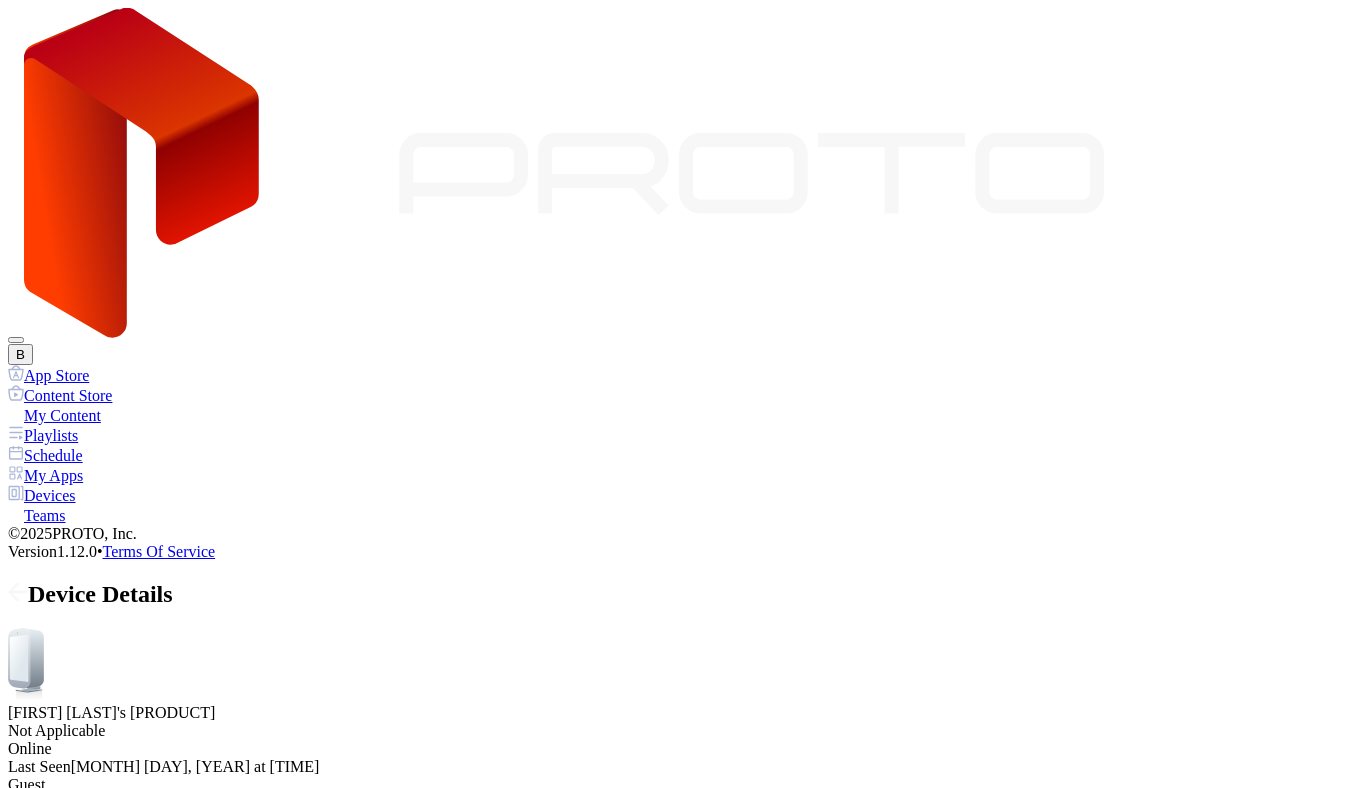 click on "Content" at bounding box center [39, 837] 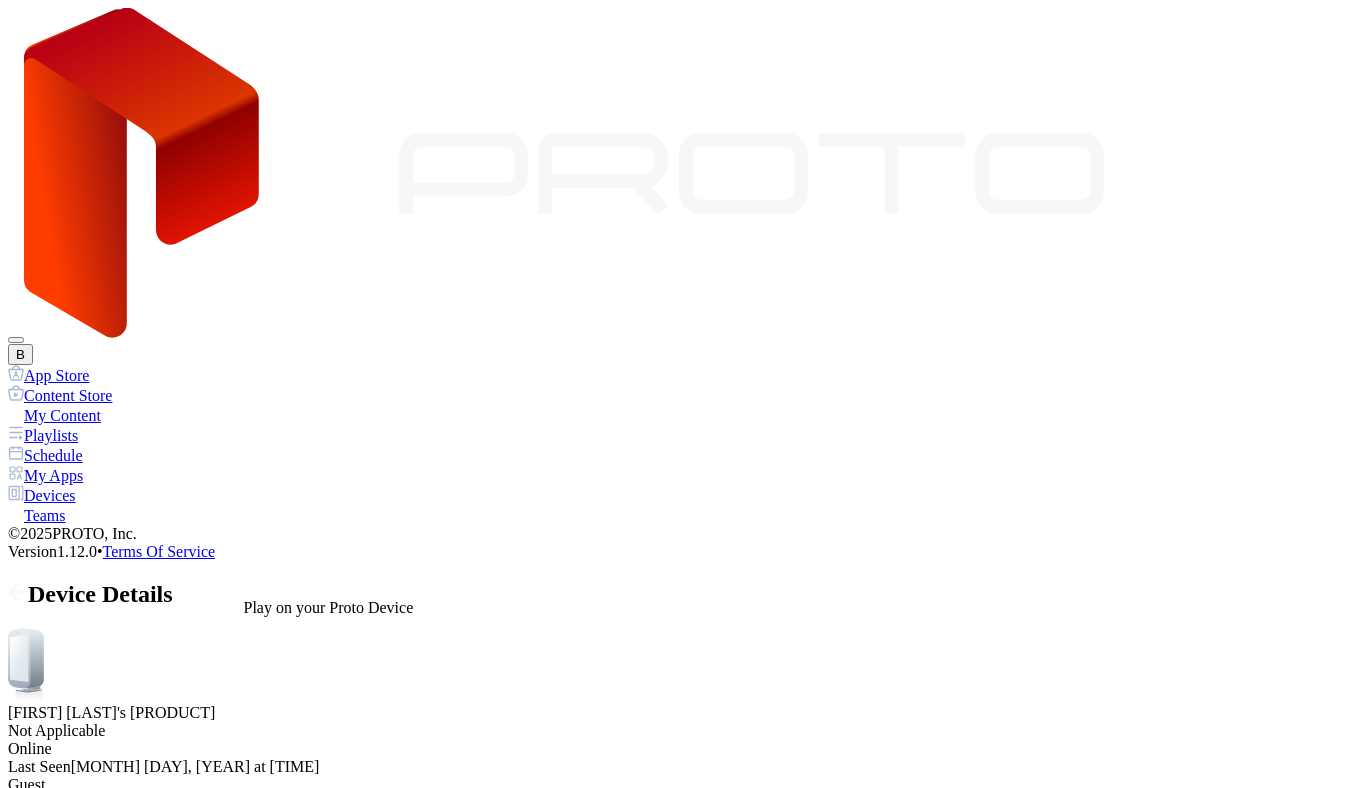 click at bounding box center [16, 1055] 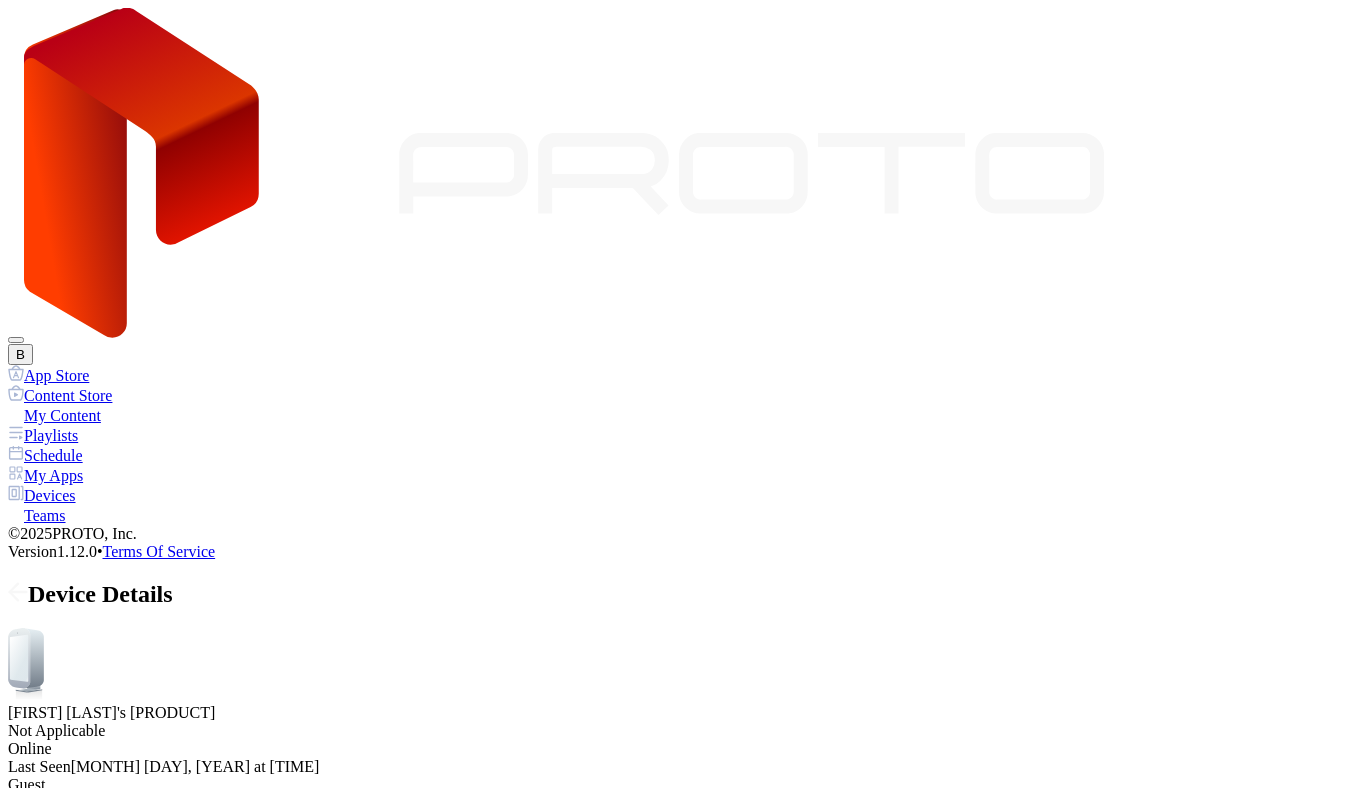 click on "Settings" at bounding box center (252, 837) 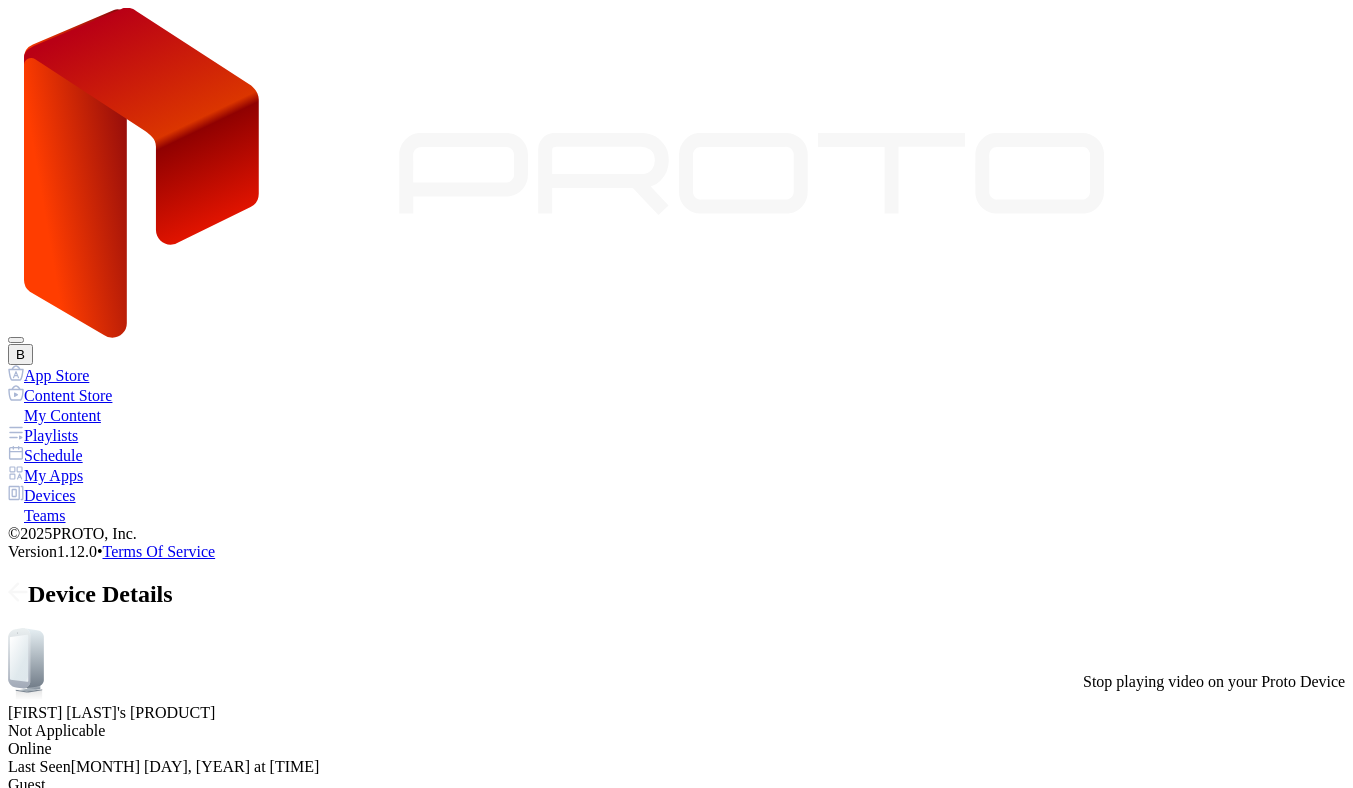 click at bounding box center [28, 1297] 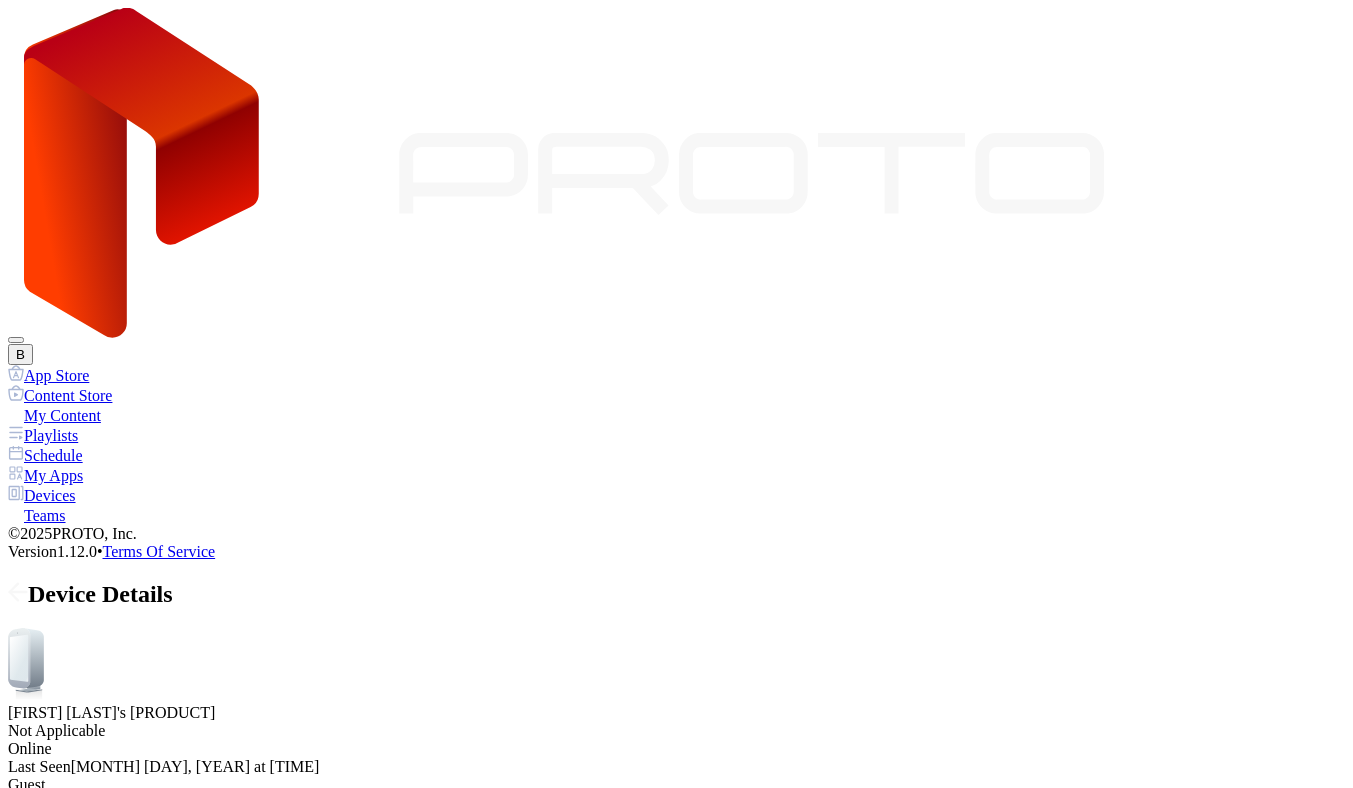 click on "Apps" at bounding box center [159, 837] 